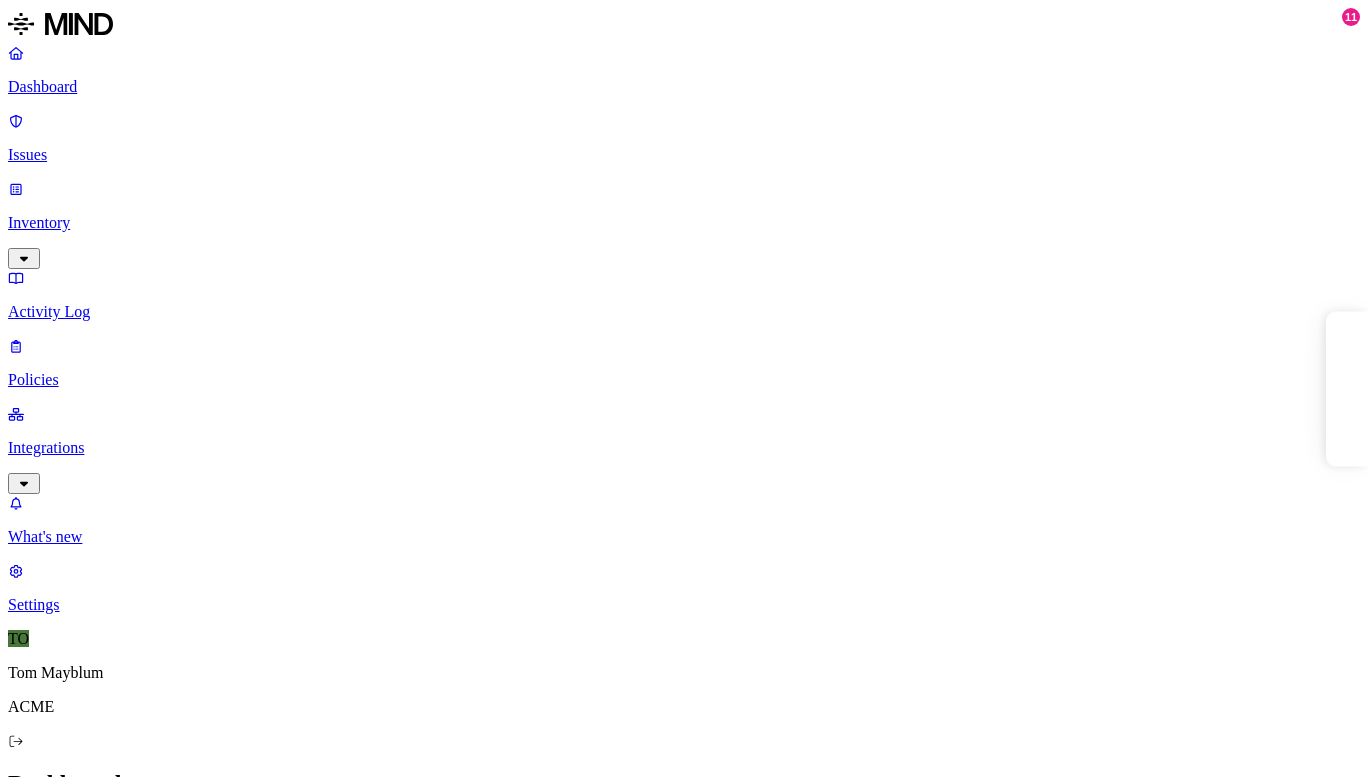 scroll, scrollTop: 0, scrollLeft: 0, axis: both 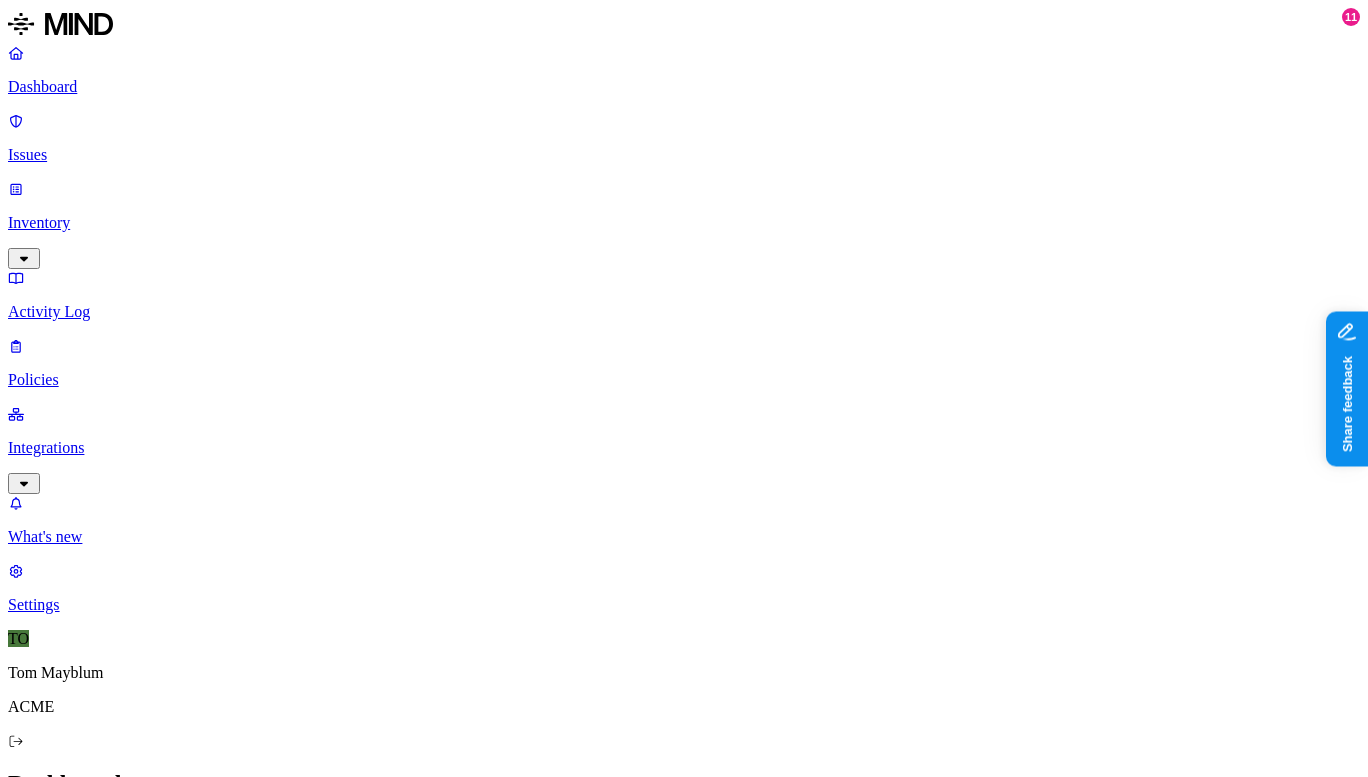 click on "Policies" at bounding box center (684, 380) 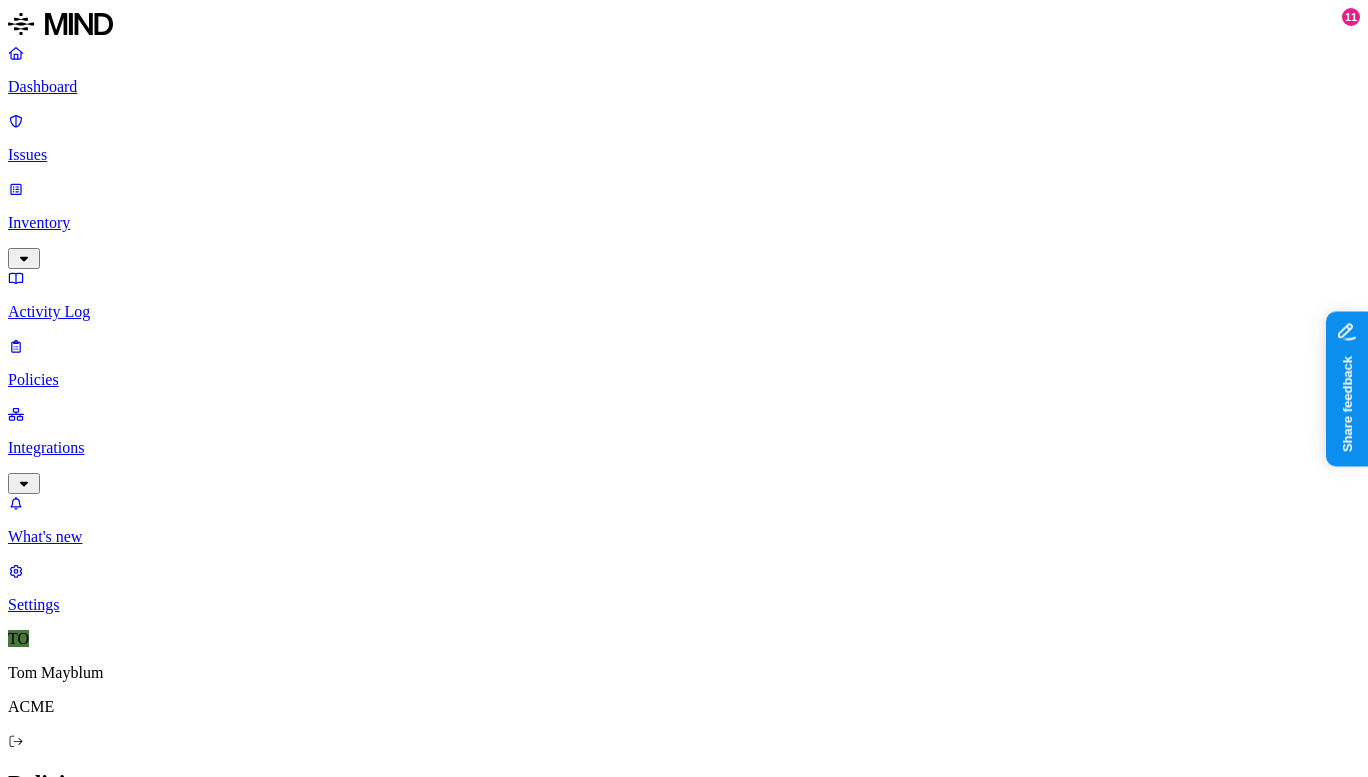 click on "Policies" at bounding box center (684, 380) 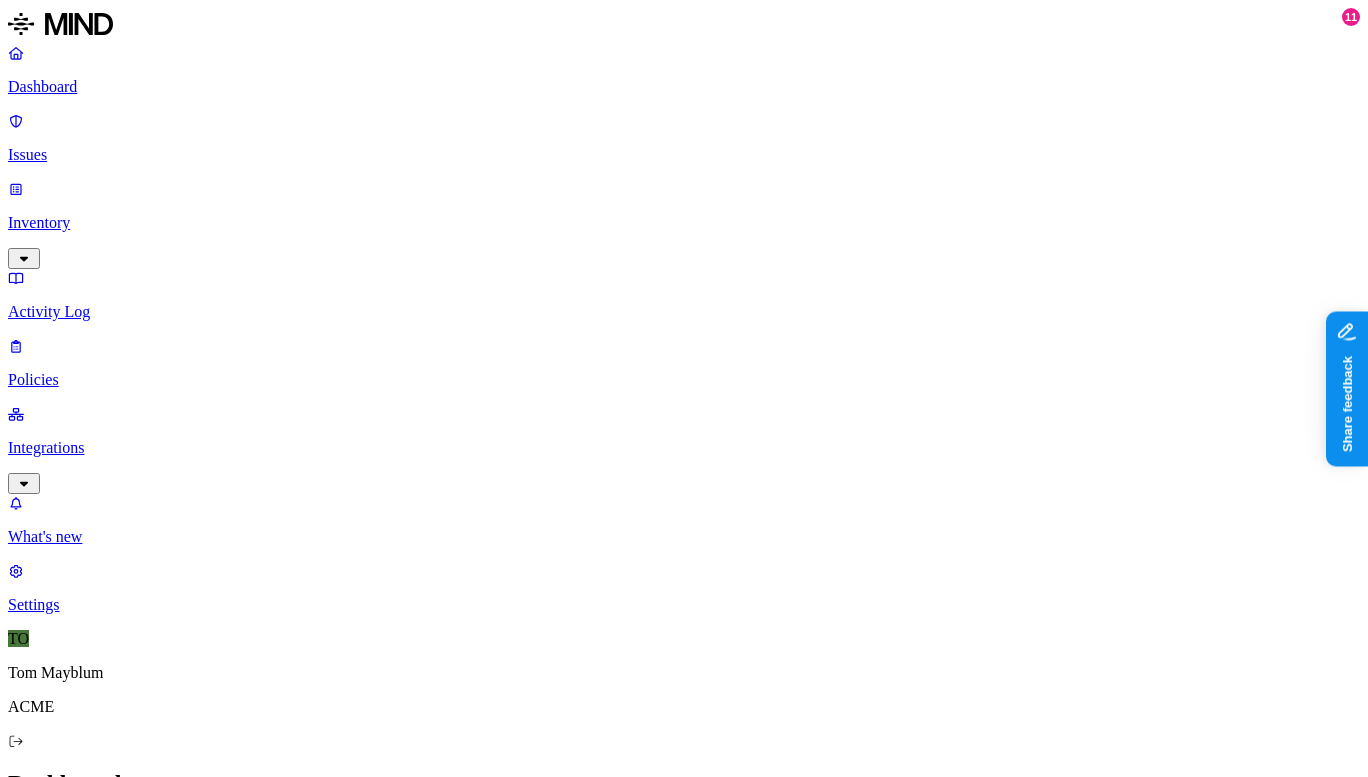 click on "Detection" at bounding box center (119, 2138) 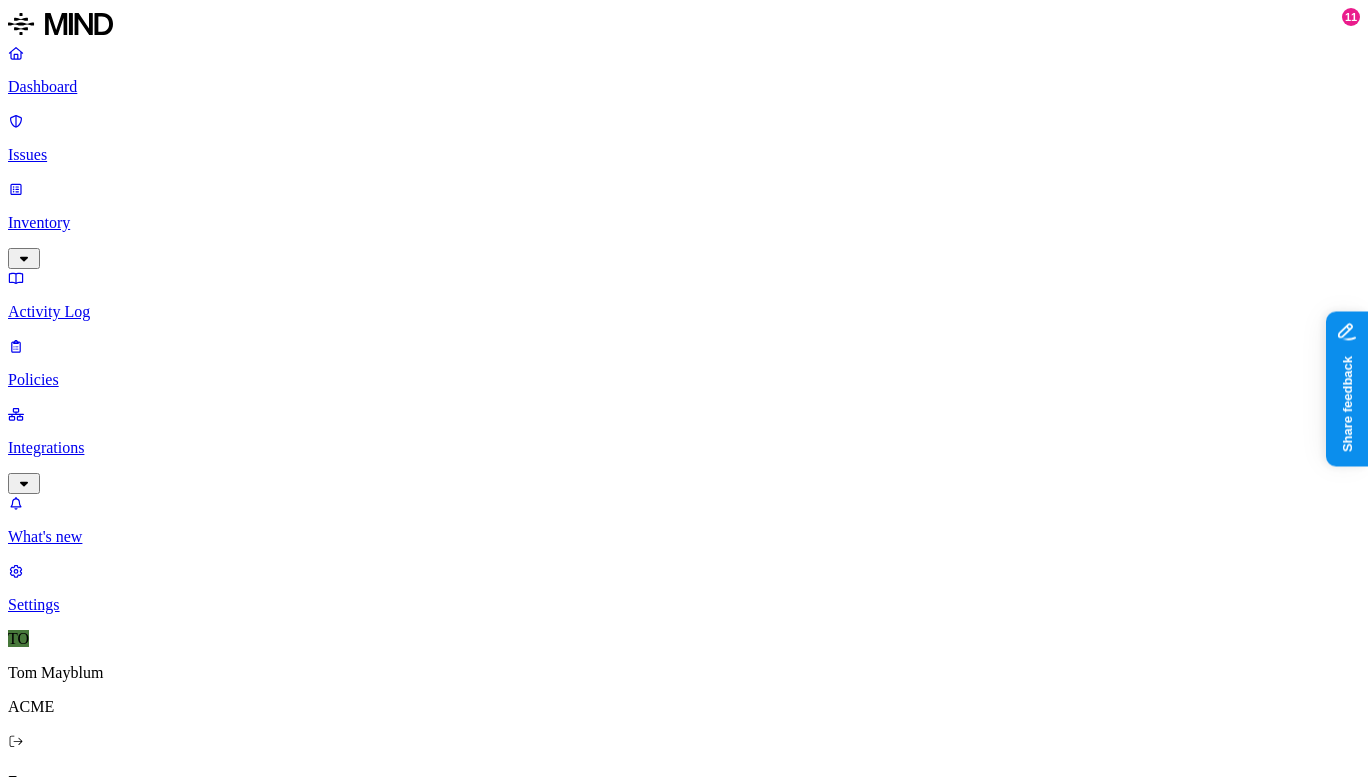 click on "Resource shared externally by risky user" at bounding box center (191, 940) 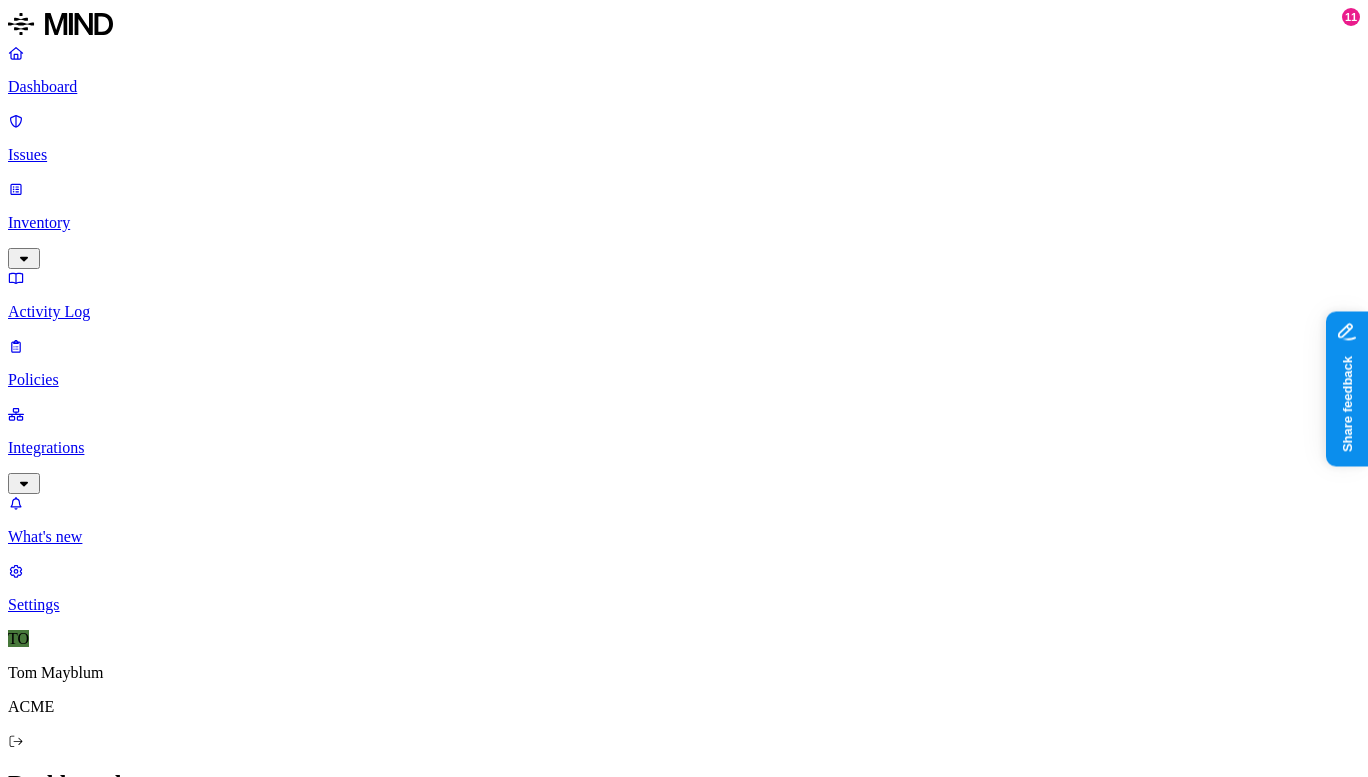 click on "[PCI] 117 [CREDIT_CARD] 119" at bounding box center (704, 2783) 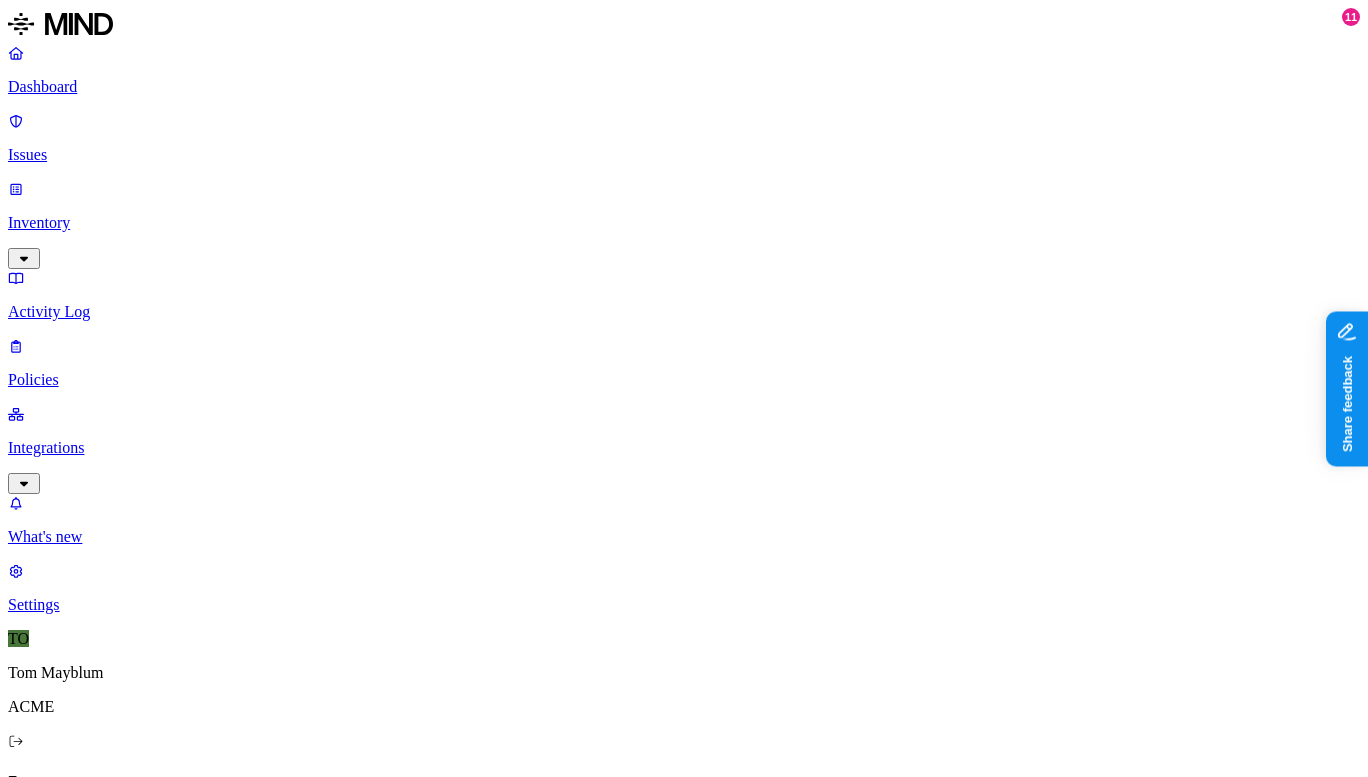 click on "[CUI] shared with external user" at bounding box center [191, 1037] 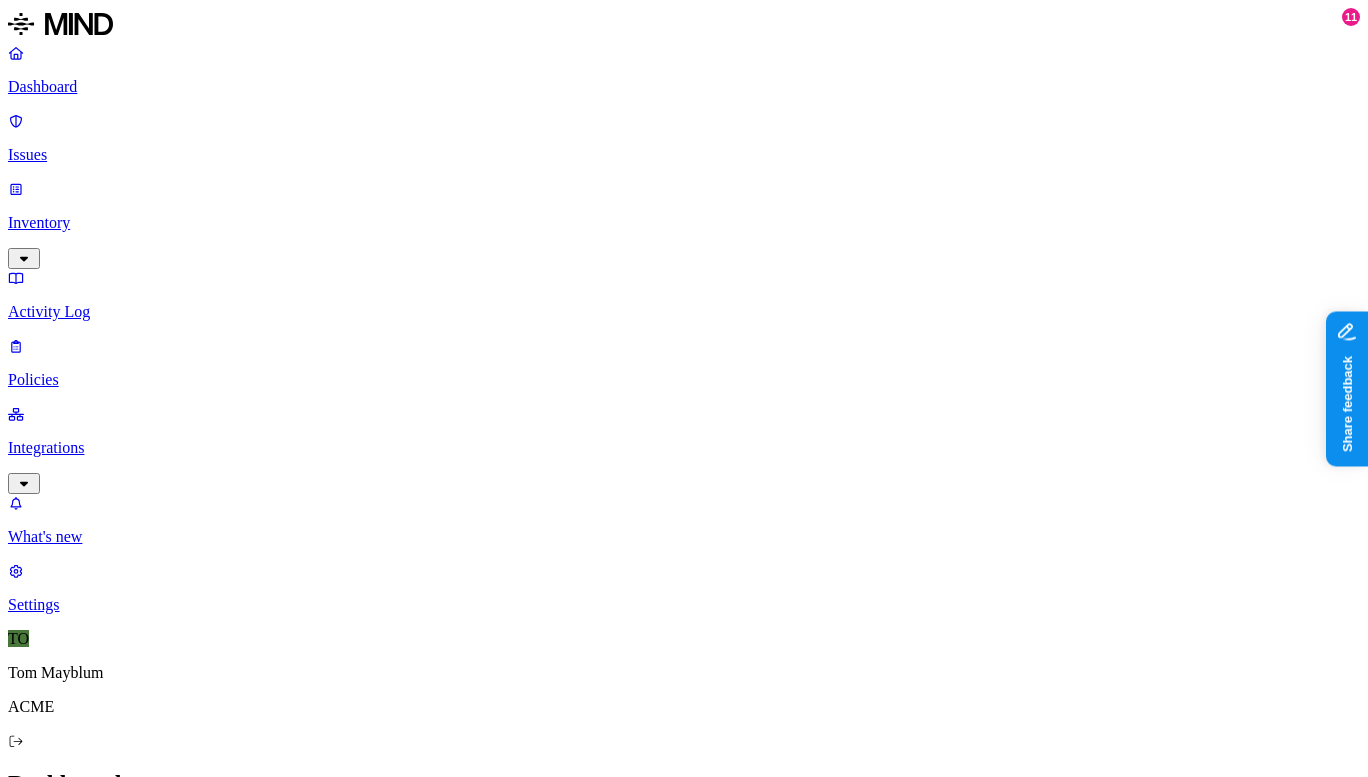 click on "Prevention" at bounding box center [195, 2138] 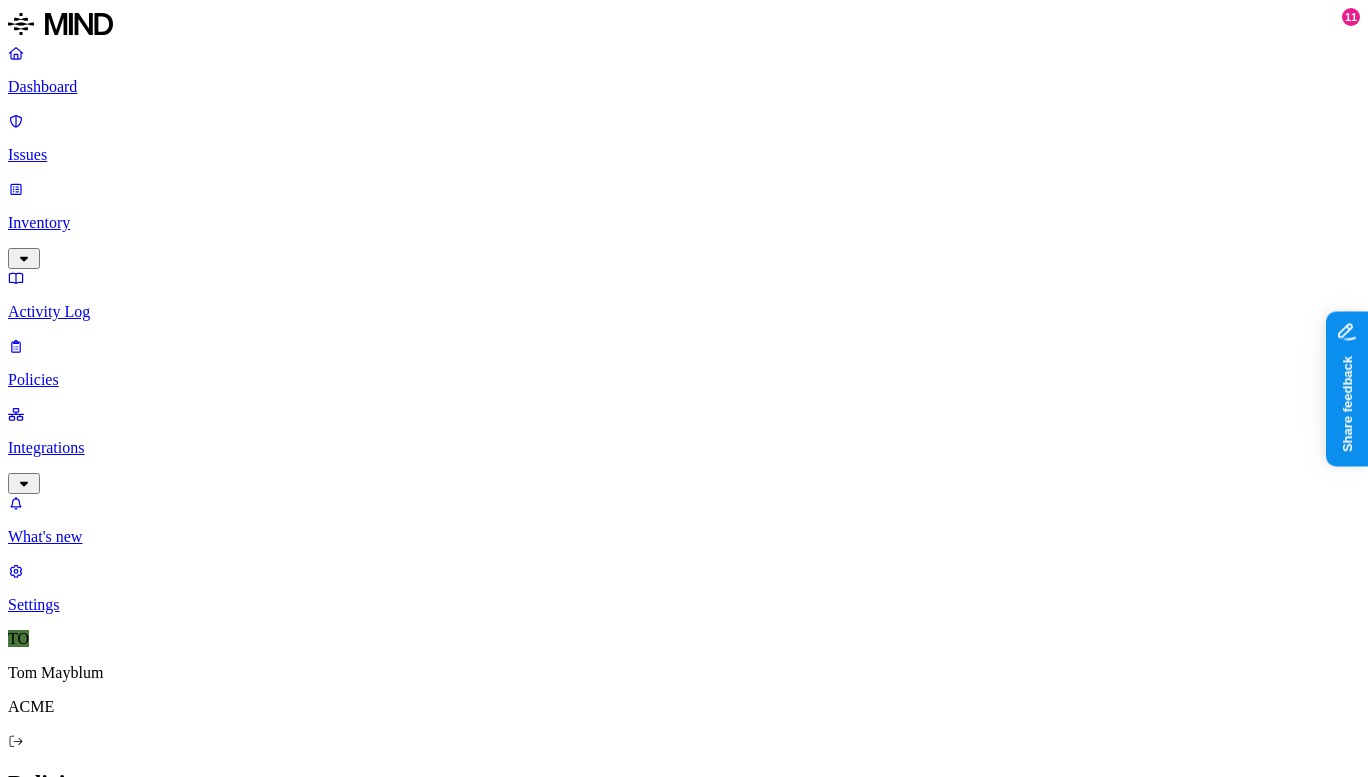 click on "Create Policy" at bounding box center [63, 827] 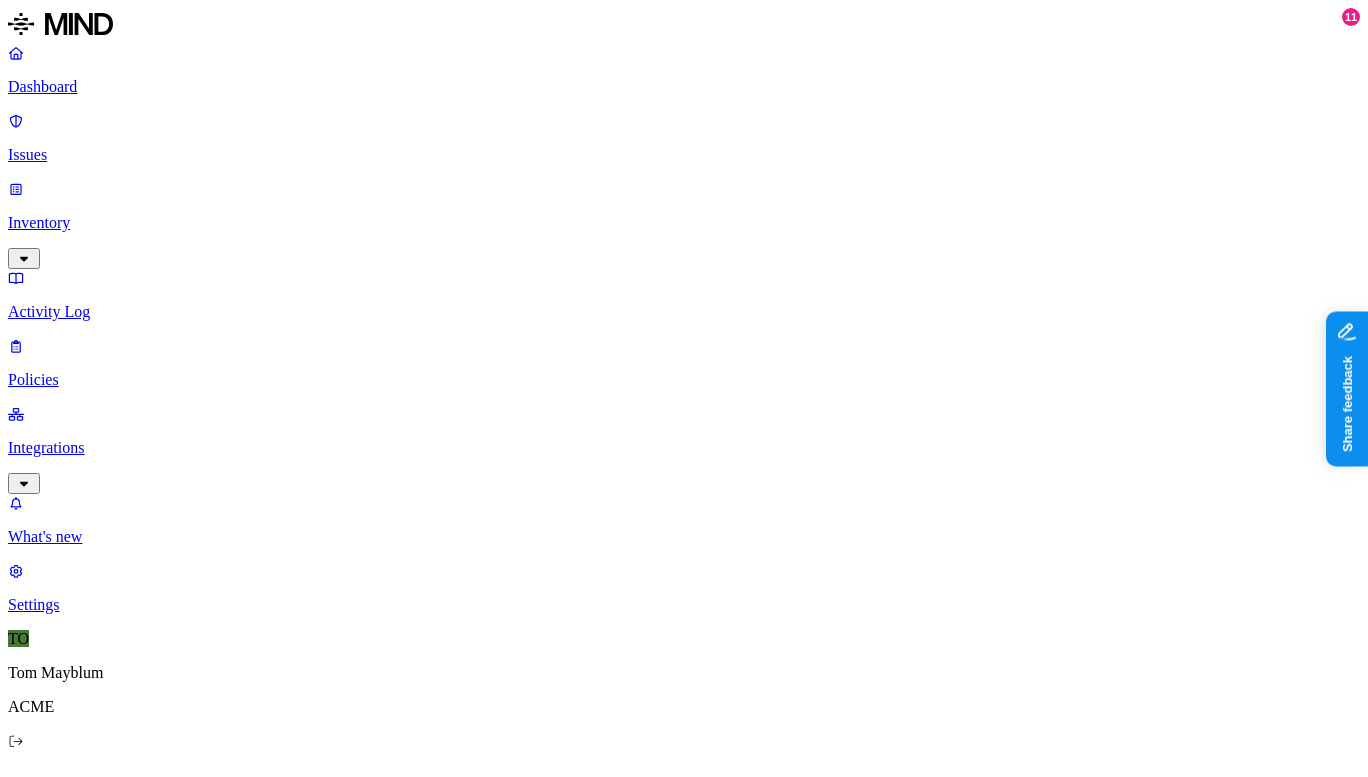 scroll, scrollTop: 482, scrollLeft: 0, axis: vertical 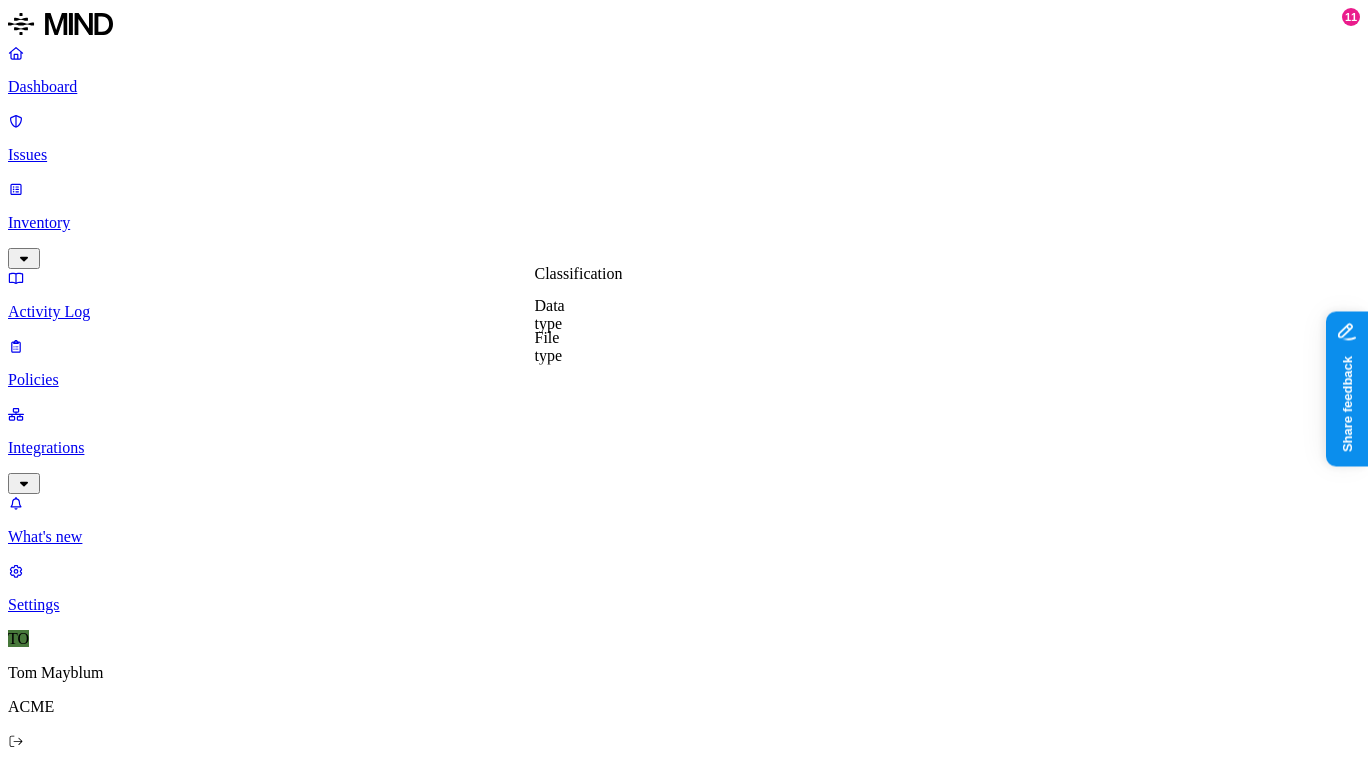 click on "Classification" at bounding box center (579, 273) 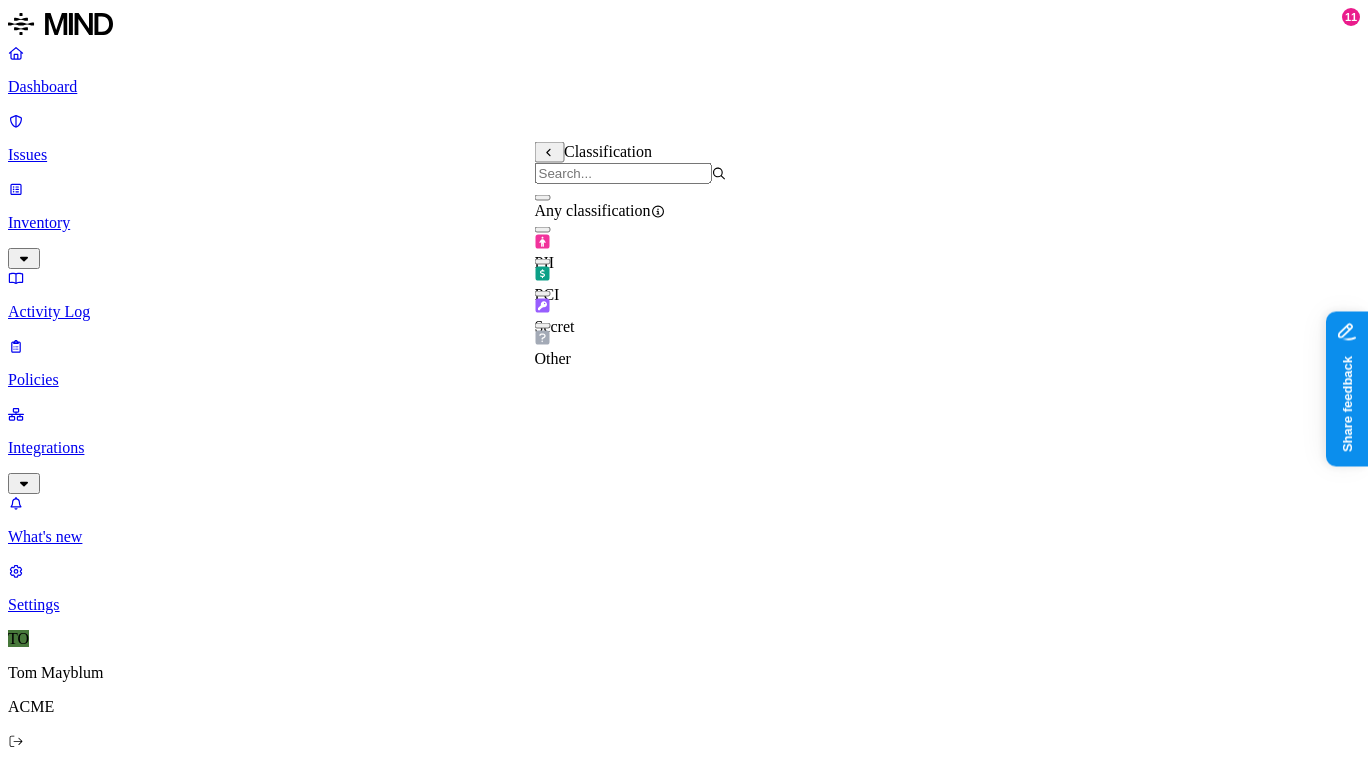 click at bounding box center (543, 262) 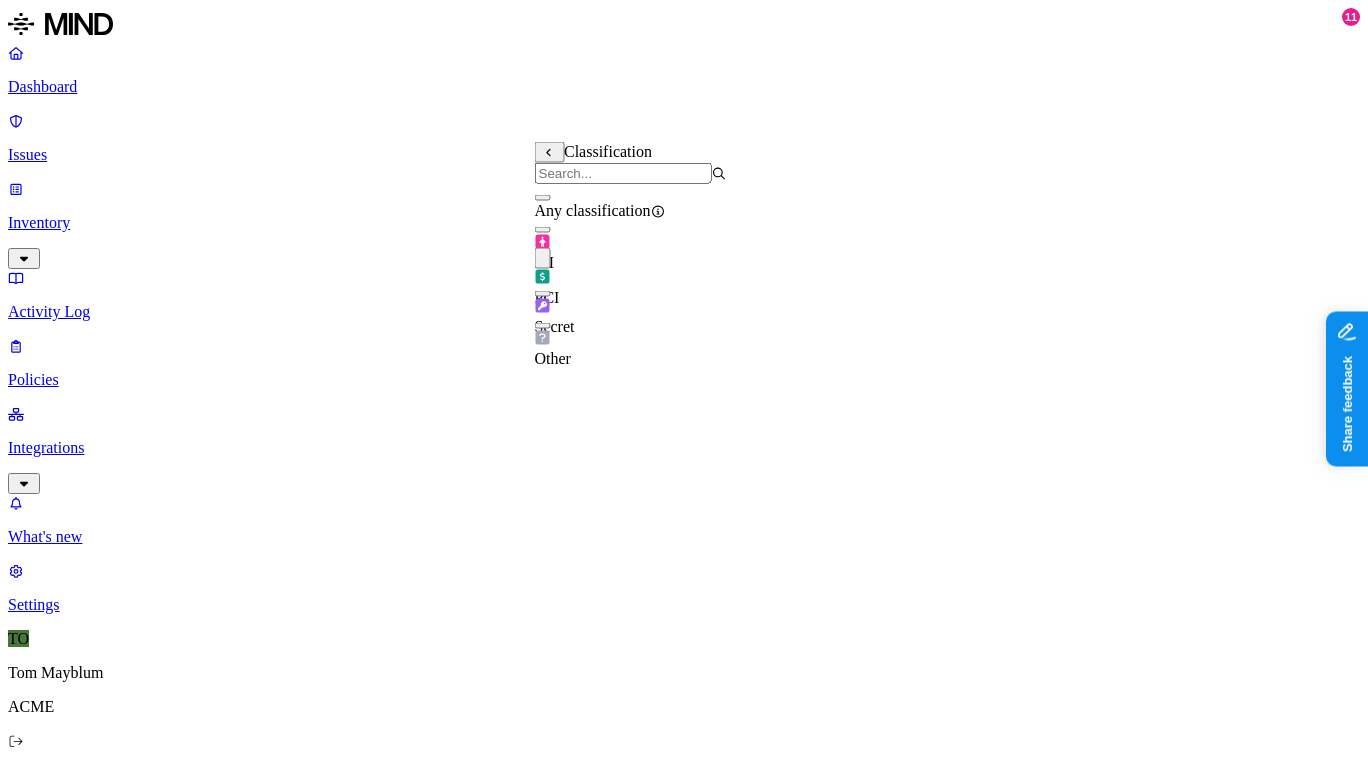 click on "DATA Any ORIGIN Anywhere TRANSFER TO Anywhere BY USER Anyone" at bounding box center (684, 1498) 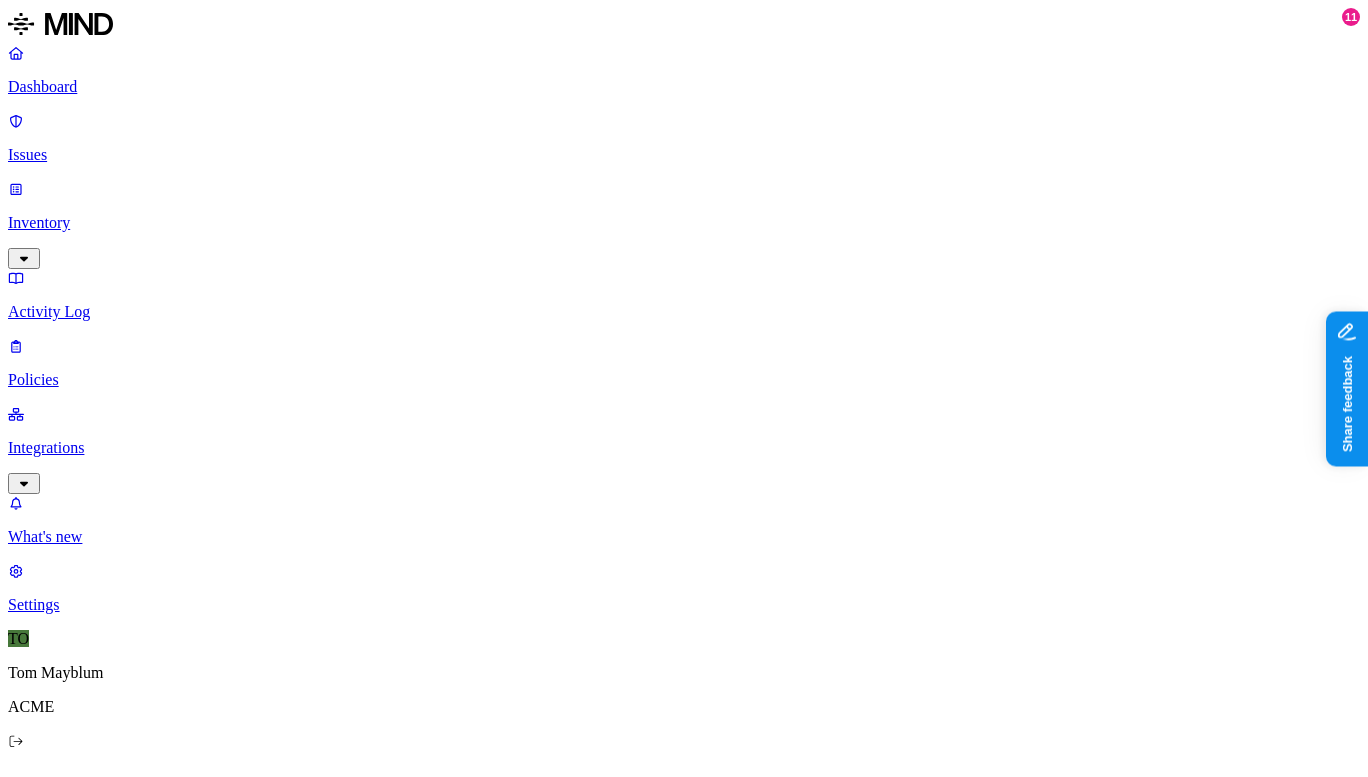 click at bounding box center [31, 1541] 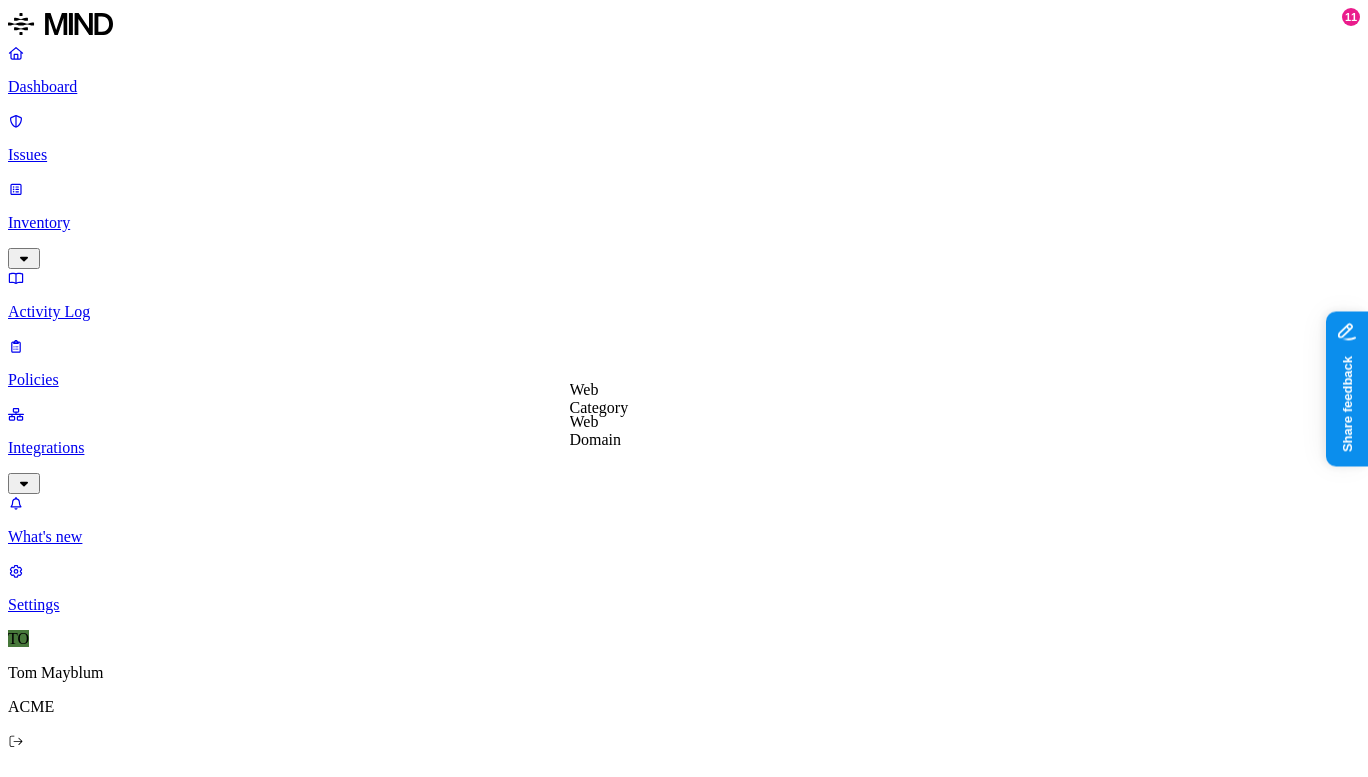 click on "Web Category" at bounding box center (599, 398) 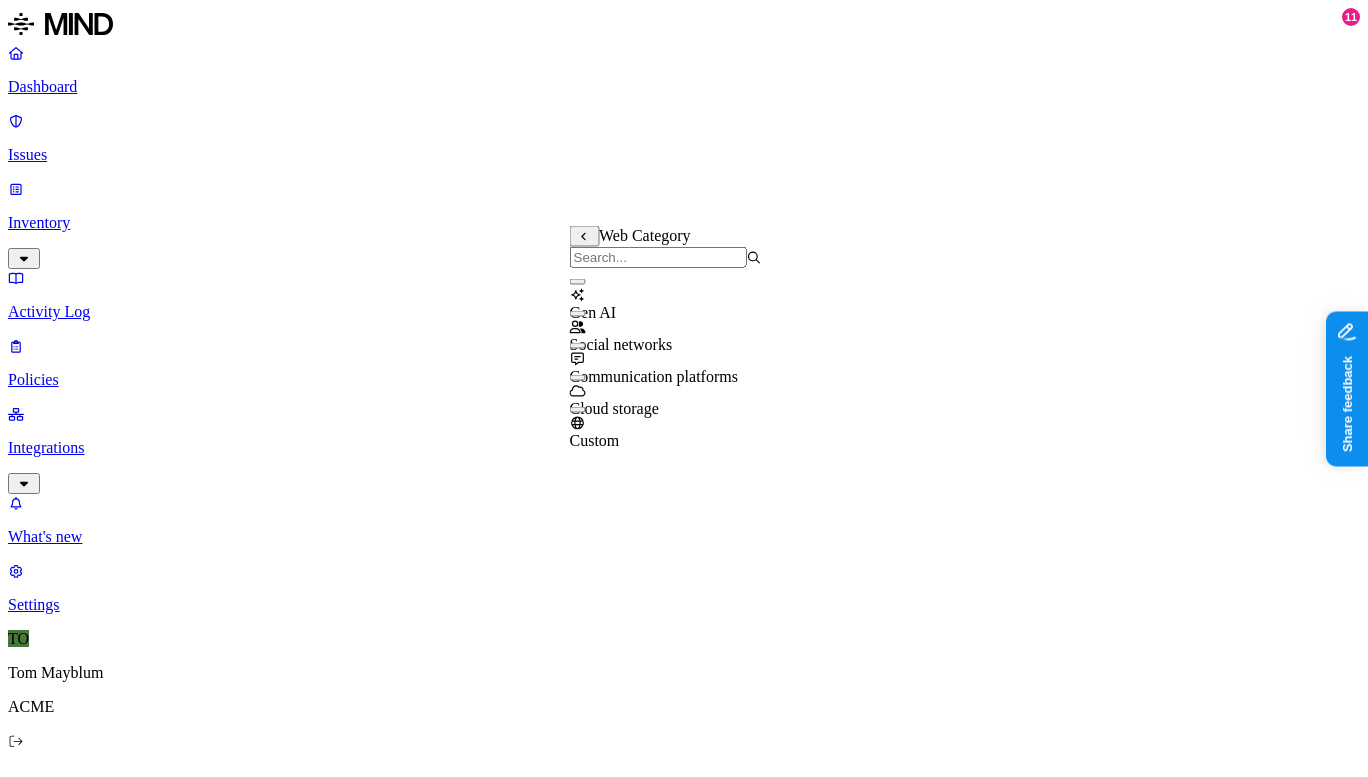 click at bounding box center [578, 378] 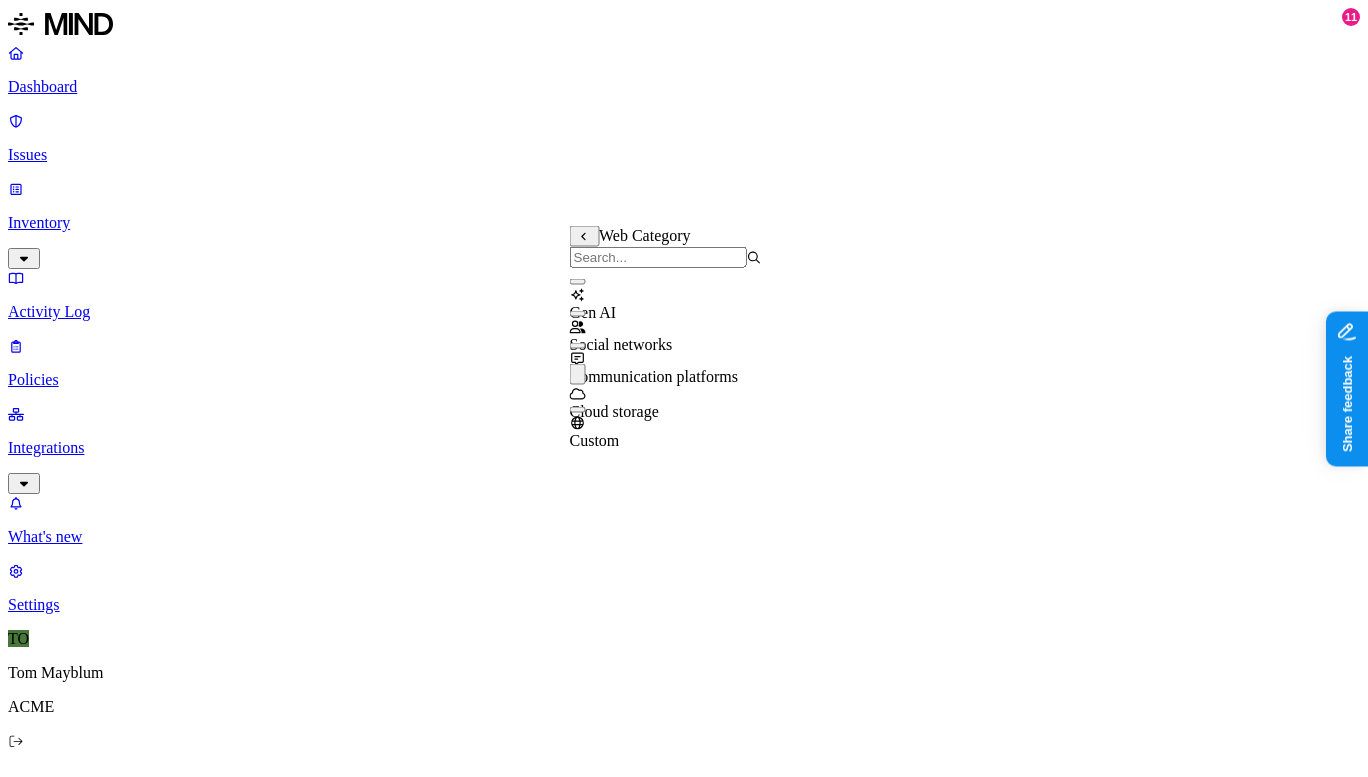 click on "DATA Classification is PCI ORIGIN Anywhere TRANSFER TO Anywhere BY USER Anyone" at bounding box center (684, 1526) 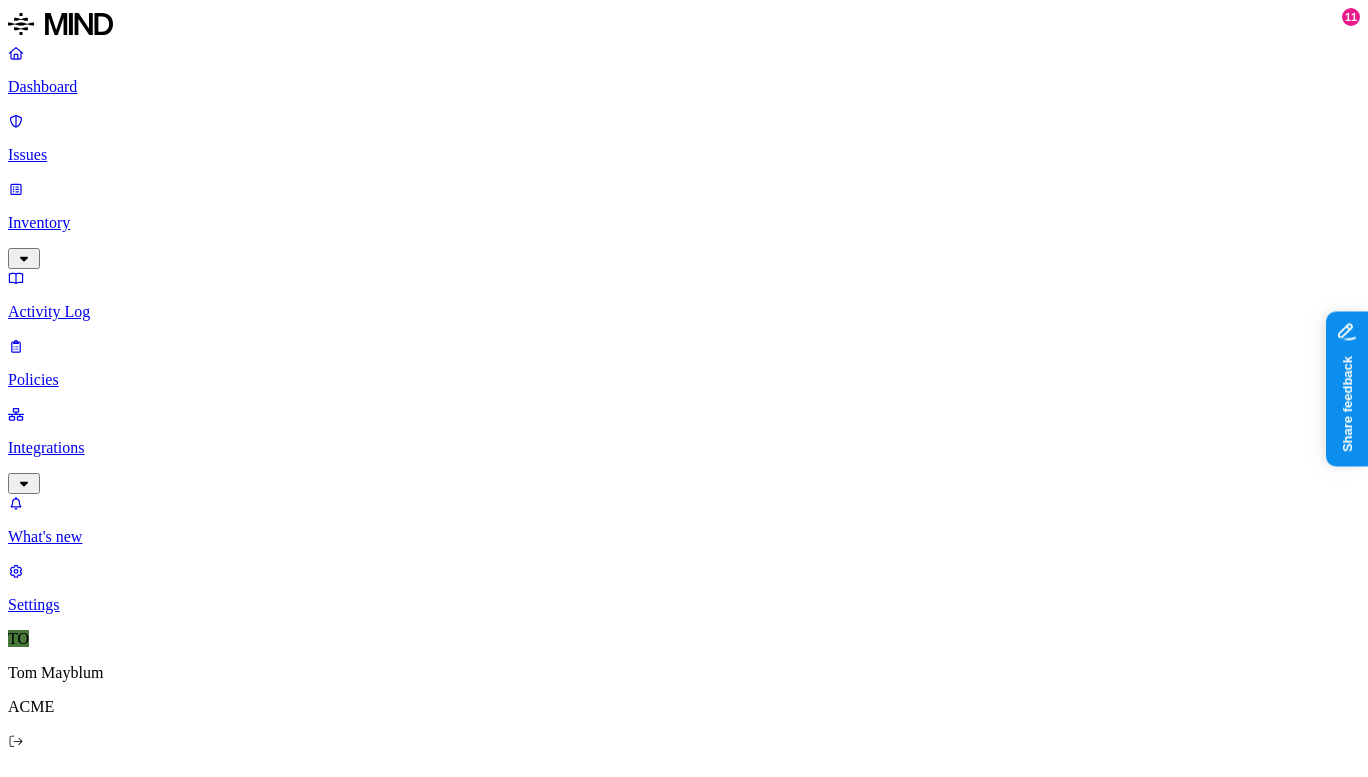 click 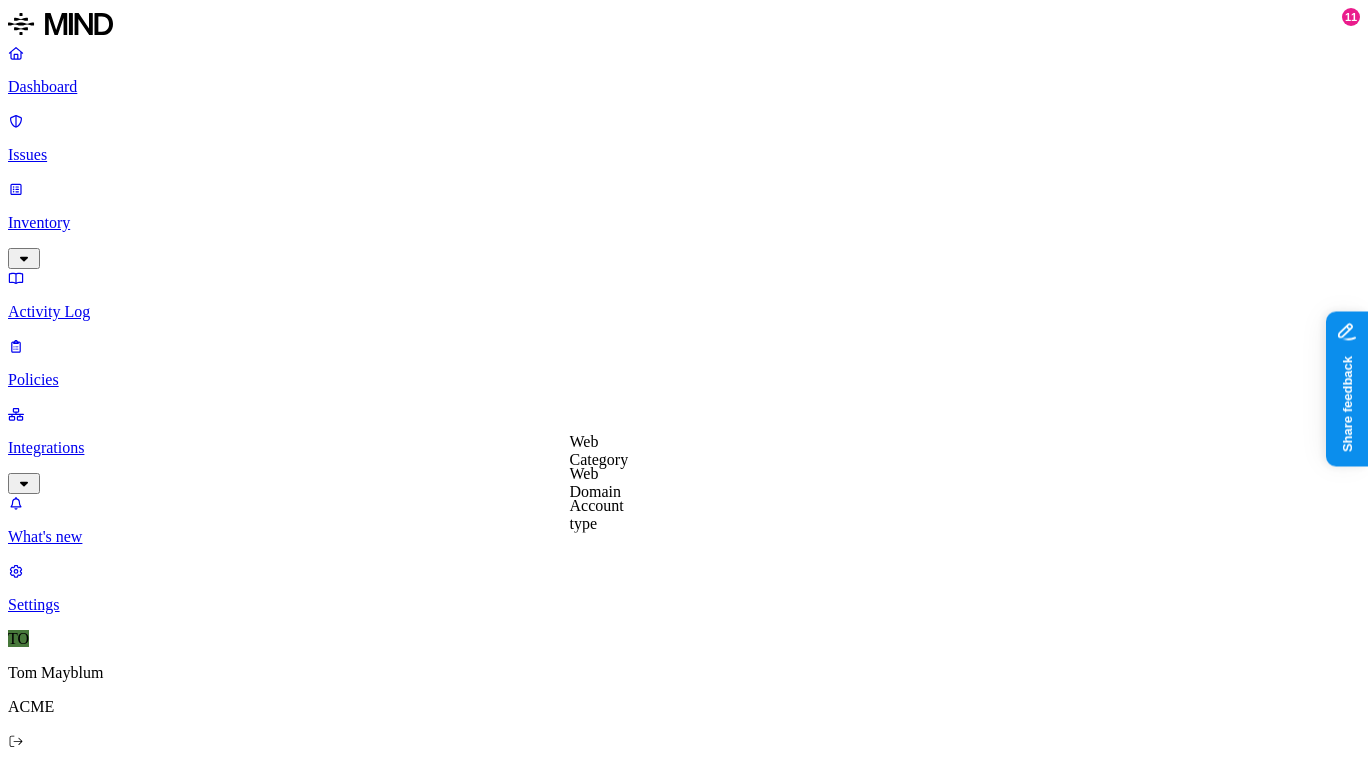 click on "Web Domain" at bounding box center (596, 482) 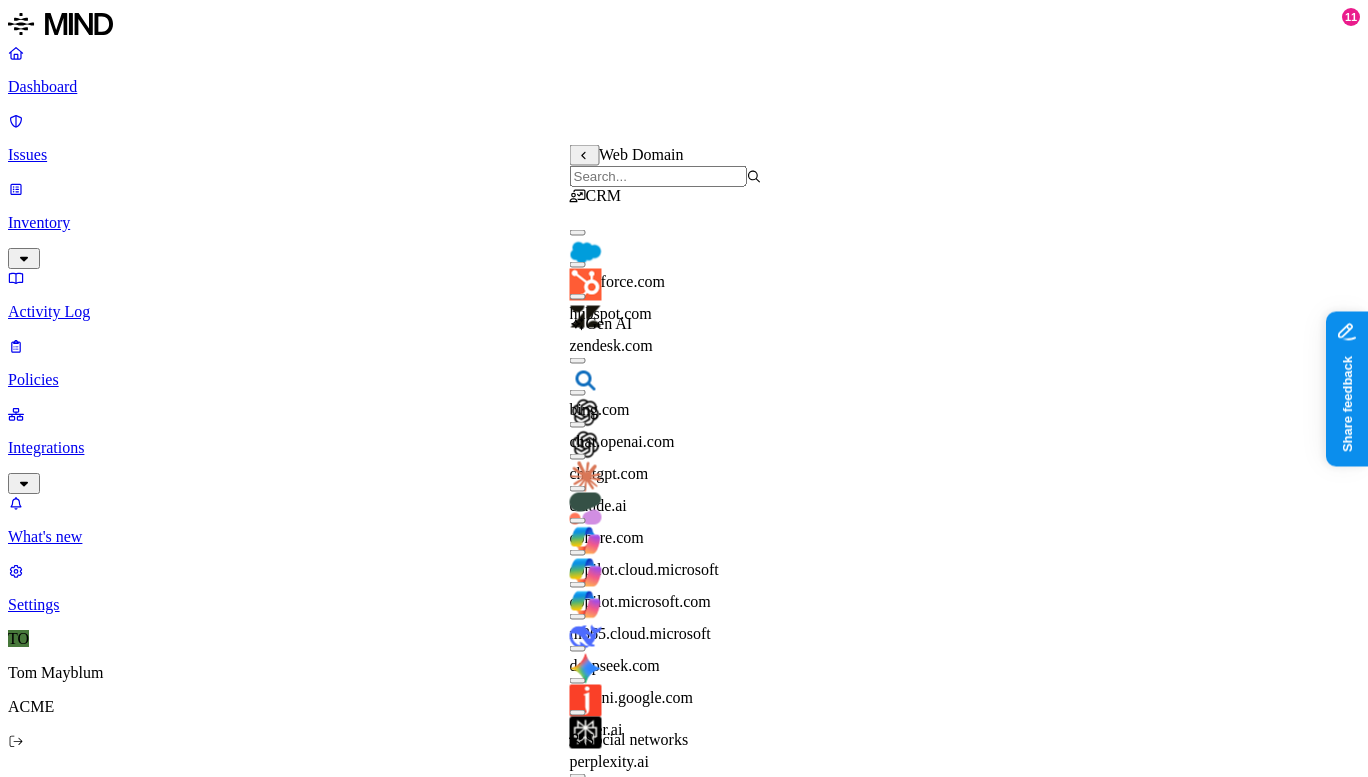 scroll, scrollTop: 138, scrollLeft: 0, axis: vertical 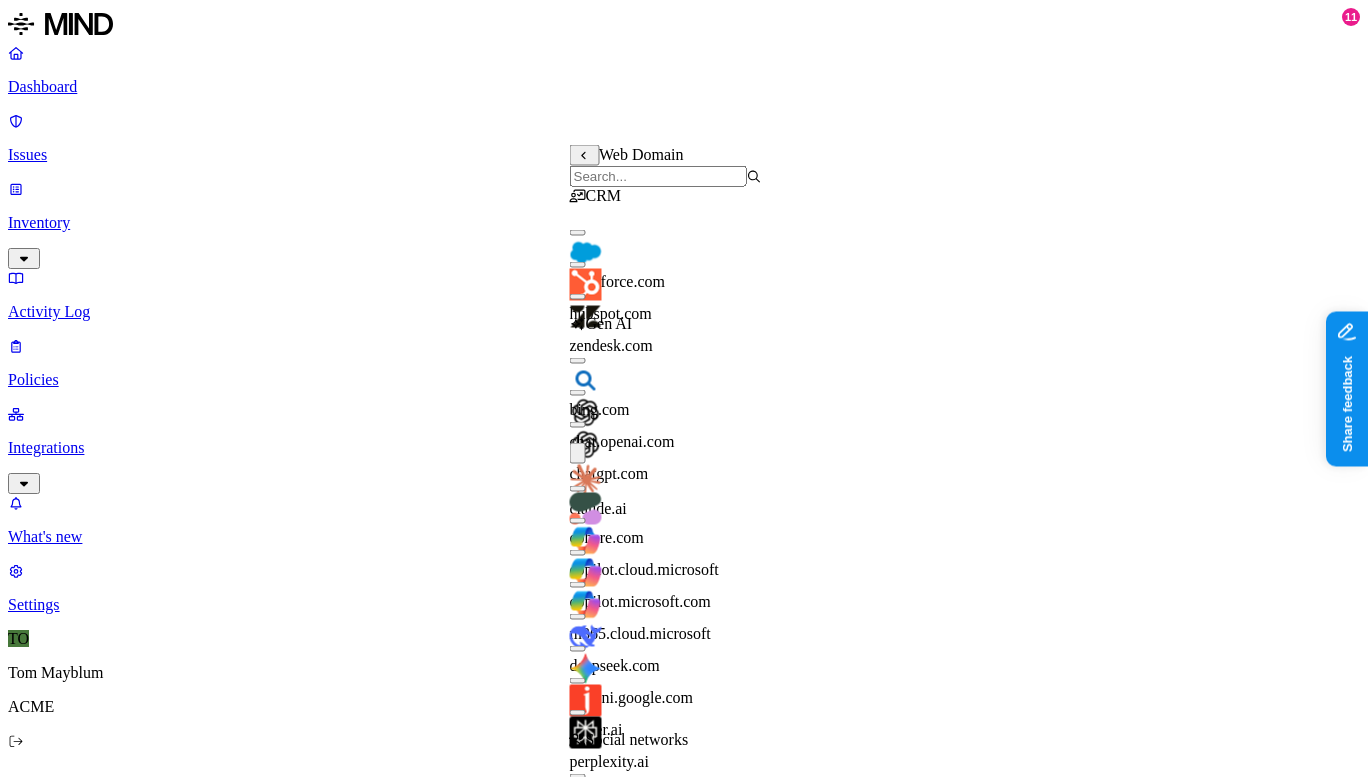 click on "DATA Classification is PCI ORIGIN Web Category is Cloud storage TRANSFER TO Anywhere BY USER Anyone" at bounding box center (684, 1555) 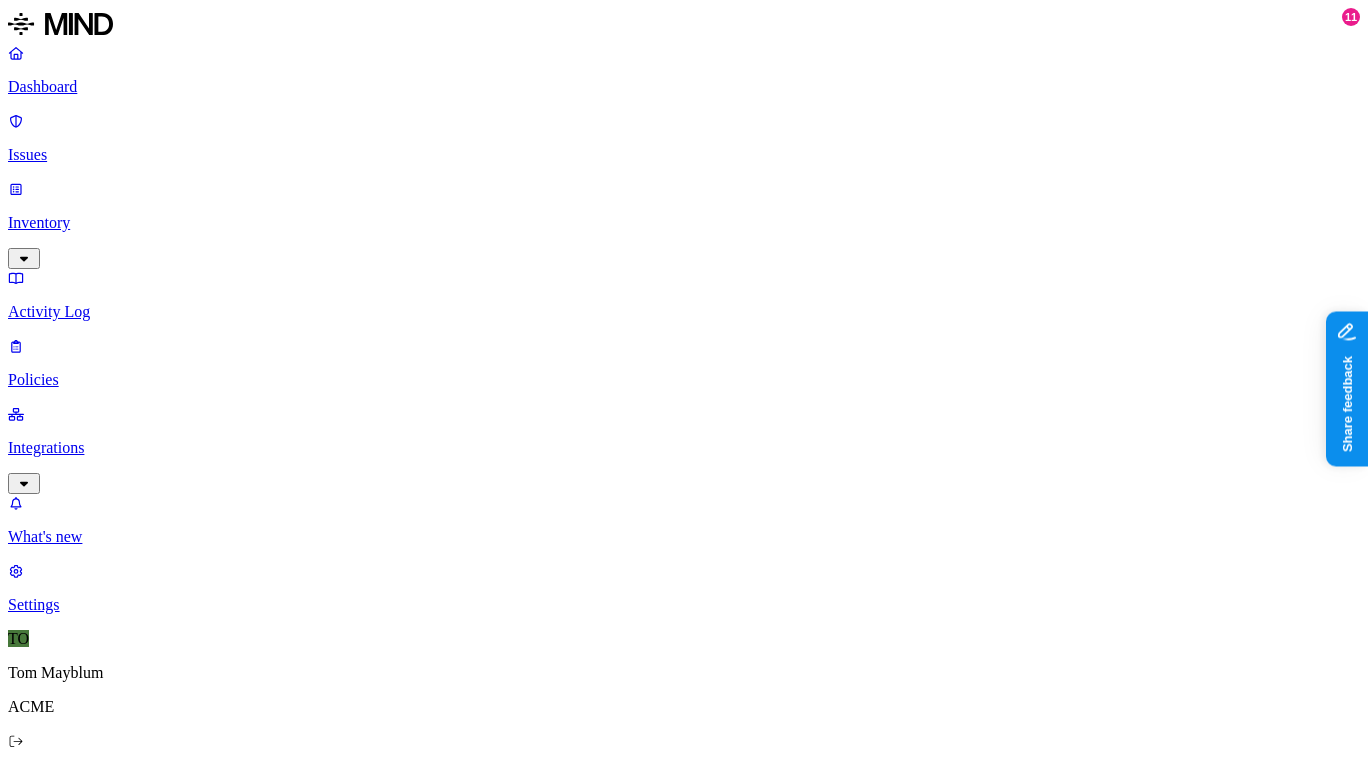 click 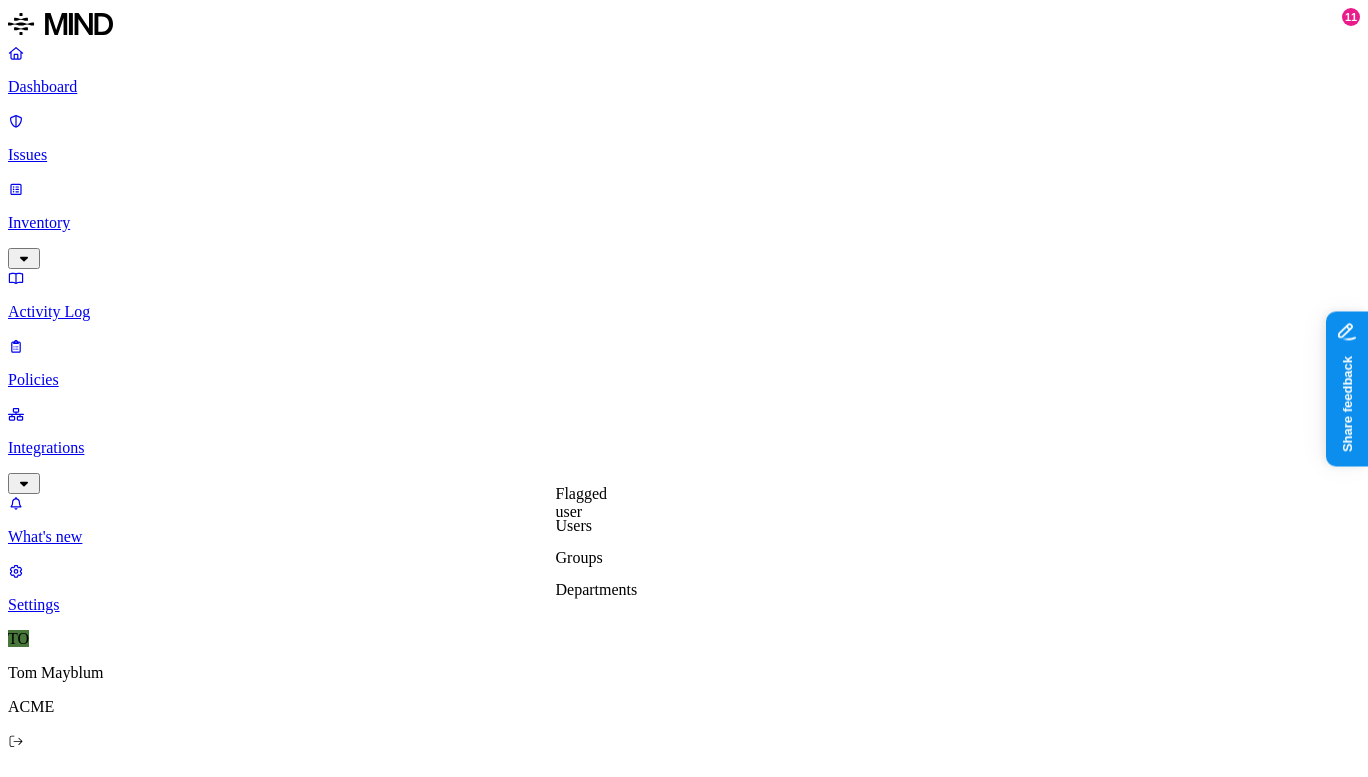 click on "Departments" at bounding box center [597, 589] 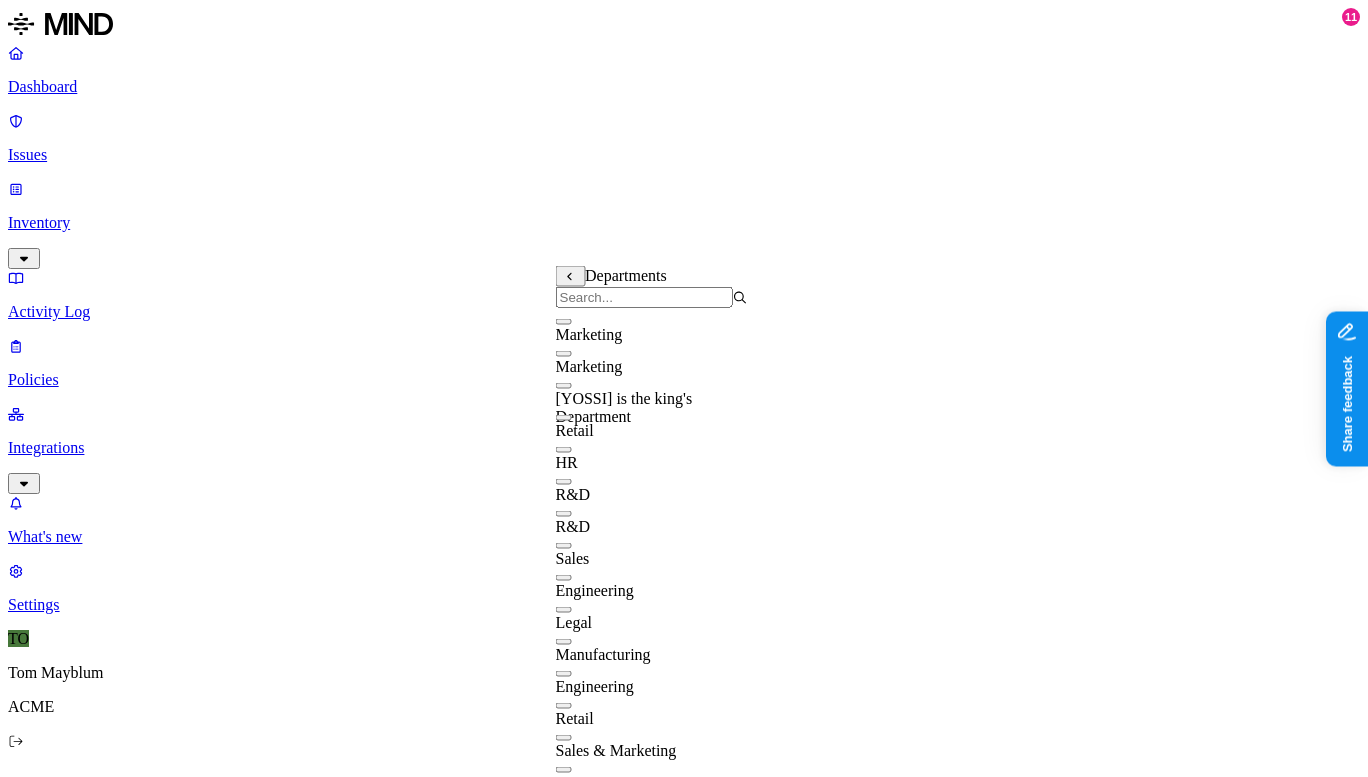 scroll, scrollTop: 99, scrollLeft: 0, axis: vertical 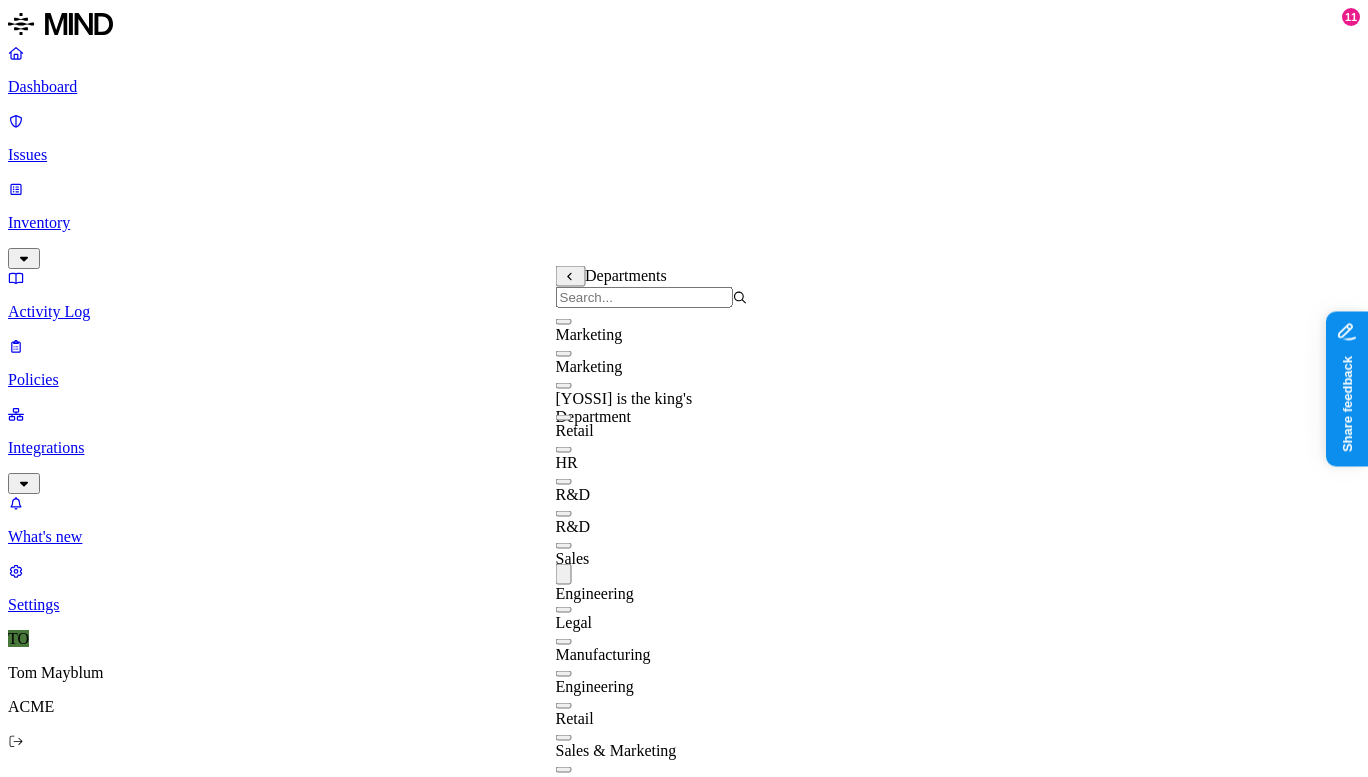 click on "DATA Classification is PCI ORIGIN Web Category is Cloud storage TRANSFER TO Web Domain is claude.ai BY USER Anyone" at bounding box center (684, 1583) 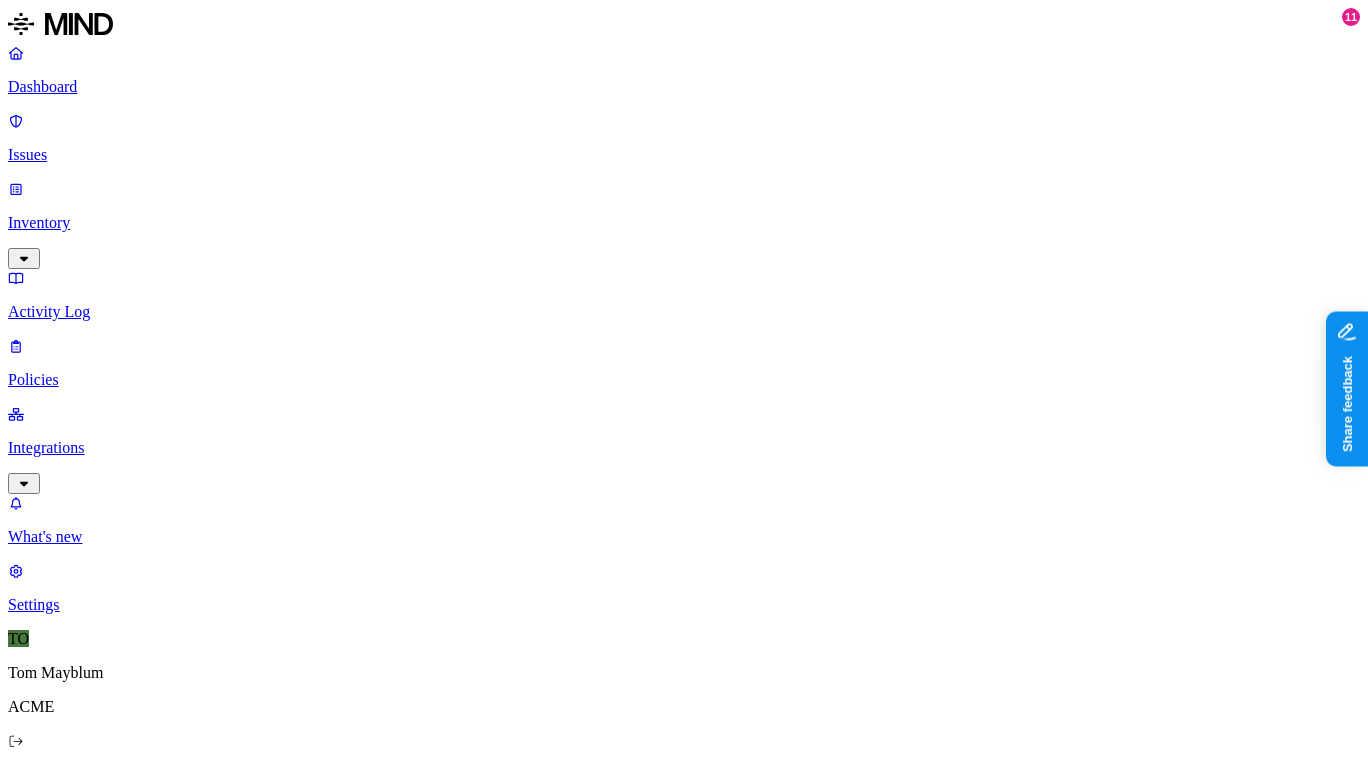 scroll, scrollTop: 762, scrollLeft: 0, axis: vertical 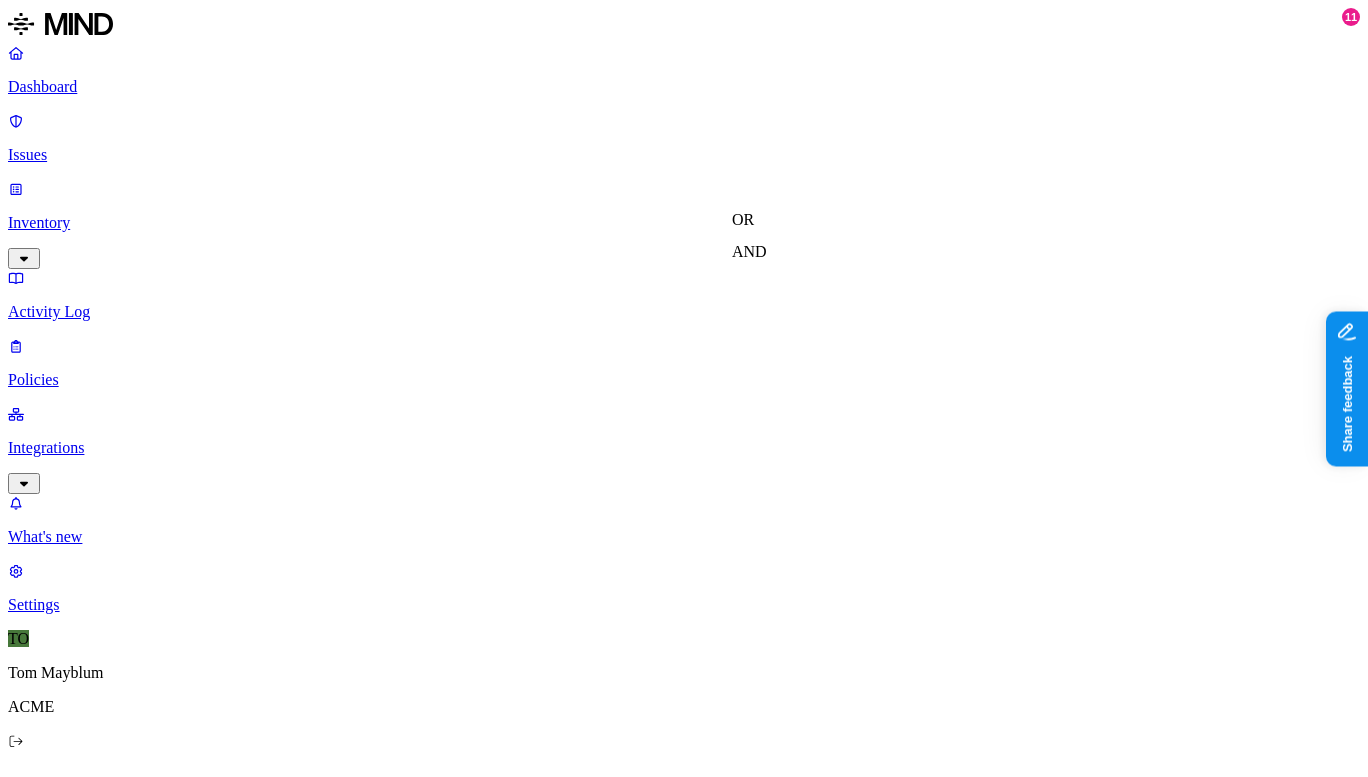 click 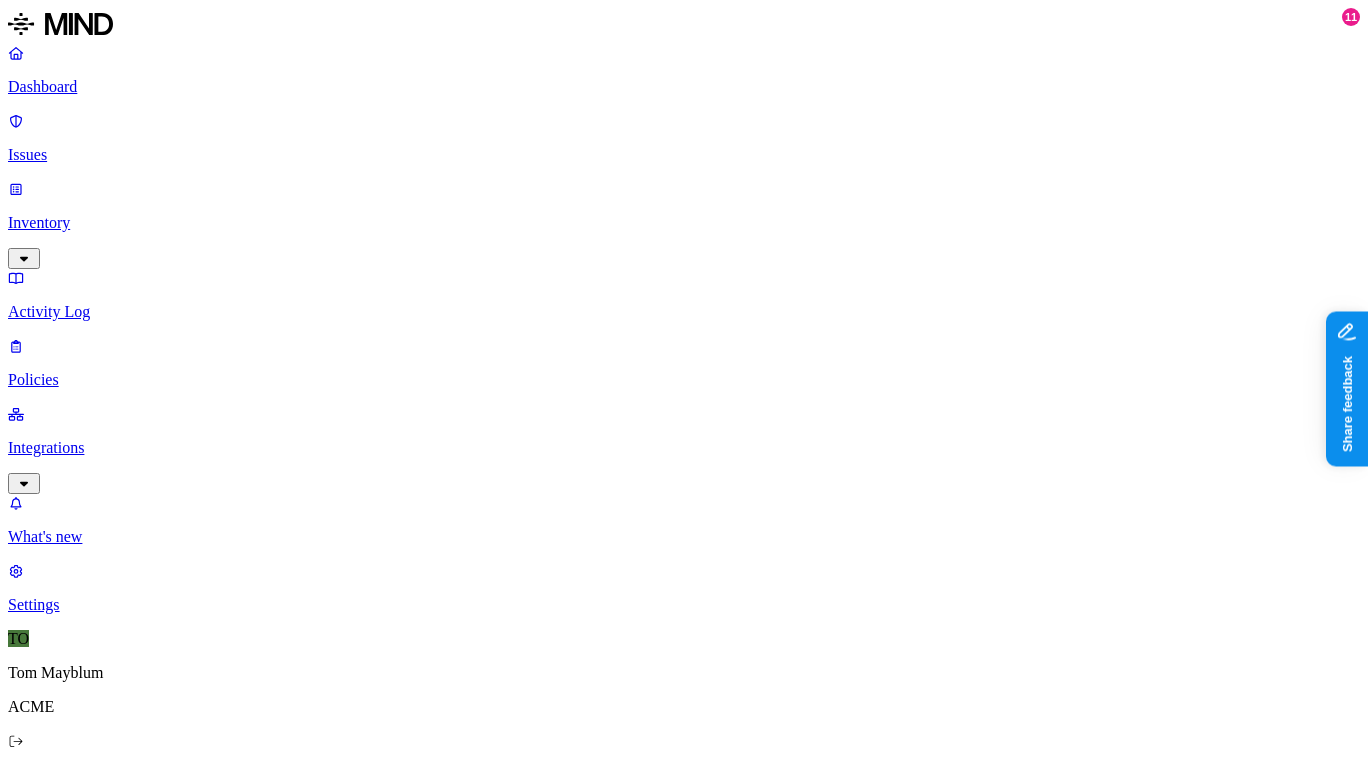 scroll, scrollTop: 667, scrollLeft: 0, axis: vertical 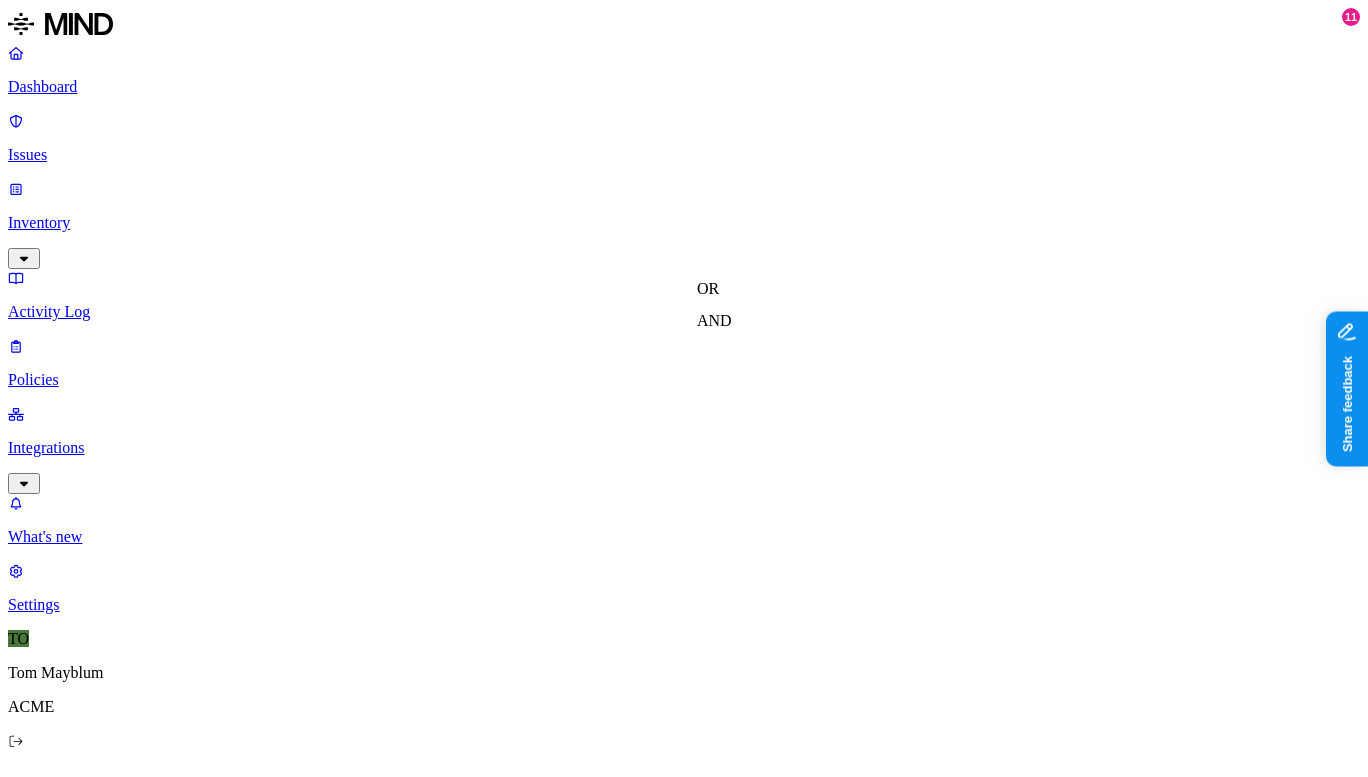 click on "AND" at bounding box center [714, 320] 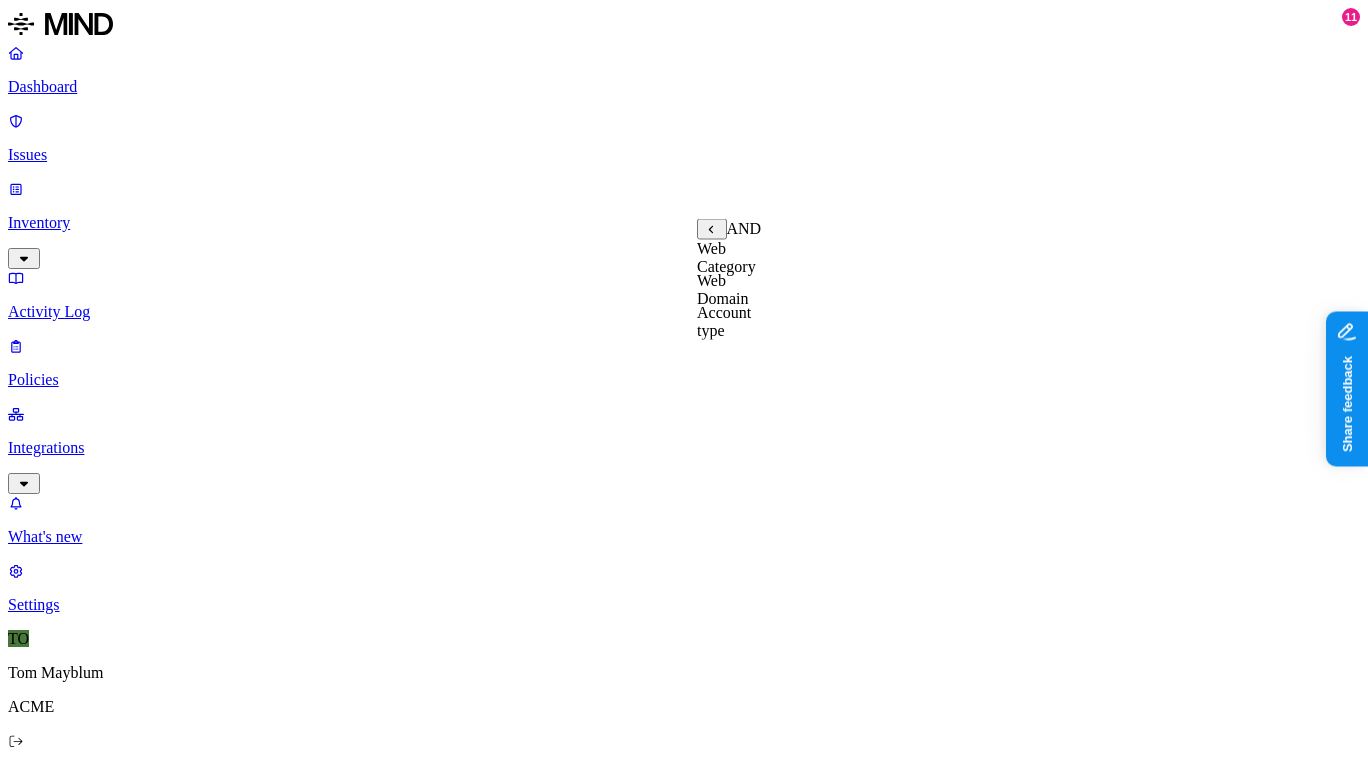 click on "Web Category" at bounding box center [726, 257] 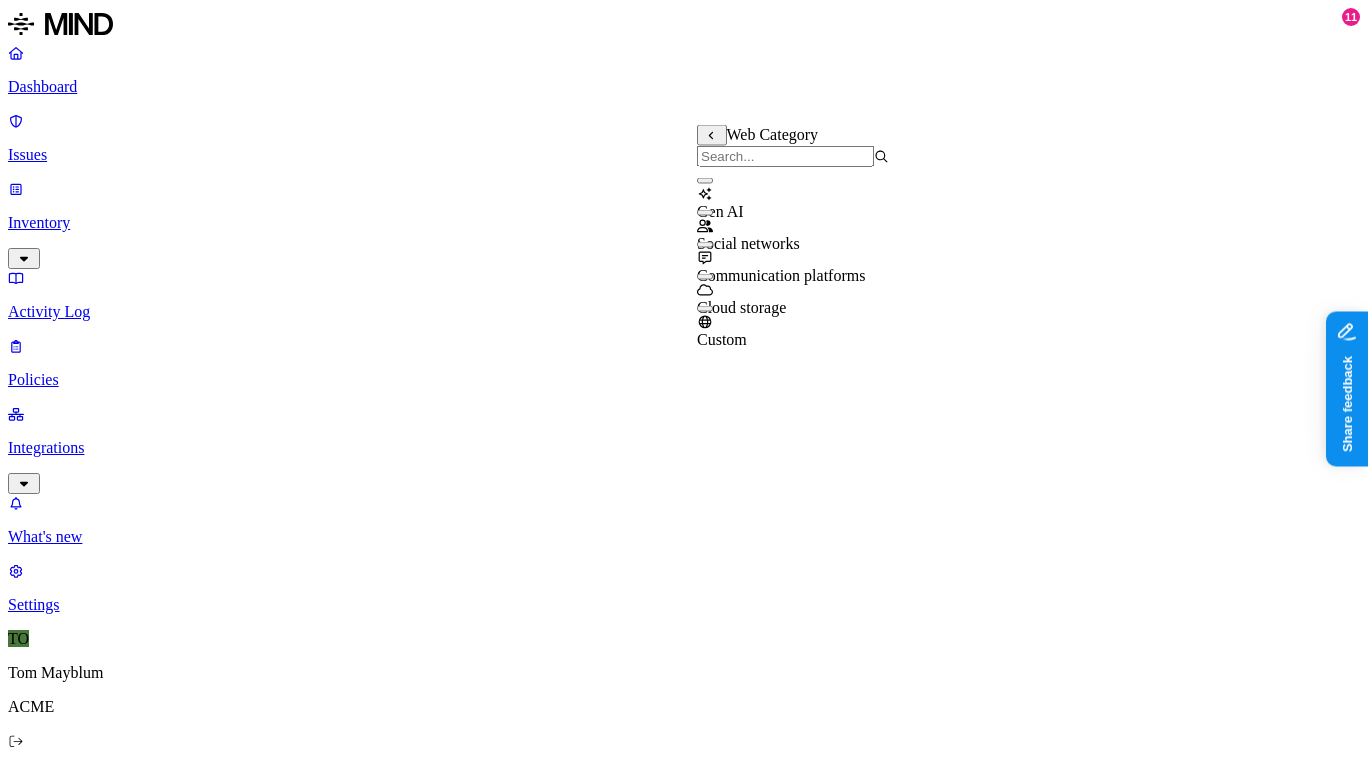 click on "Social networks" at bounding box center [748, 243] 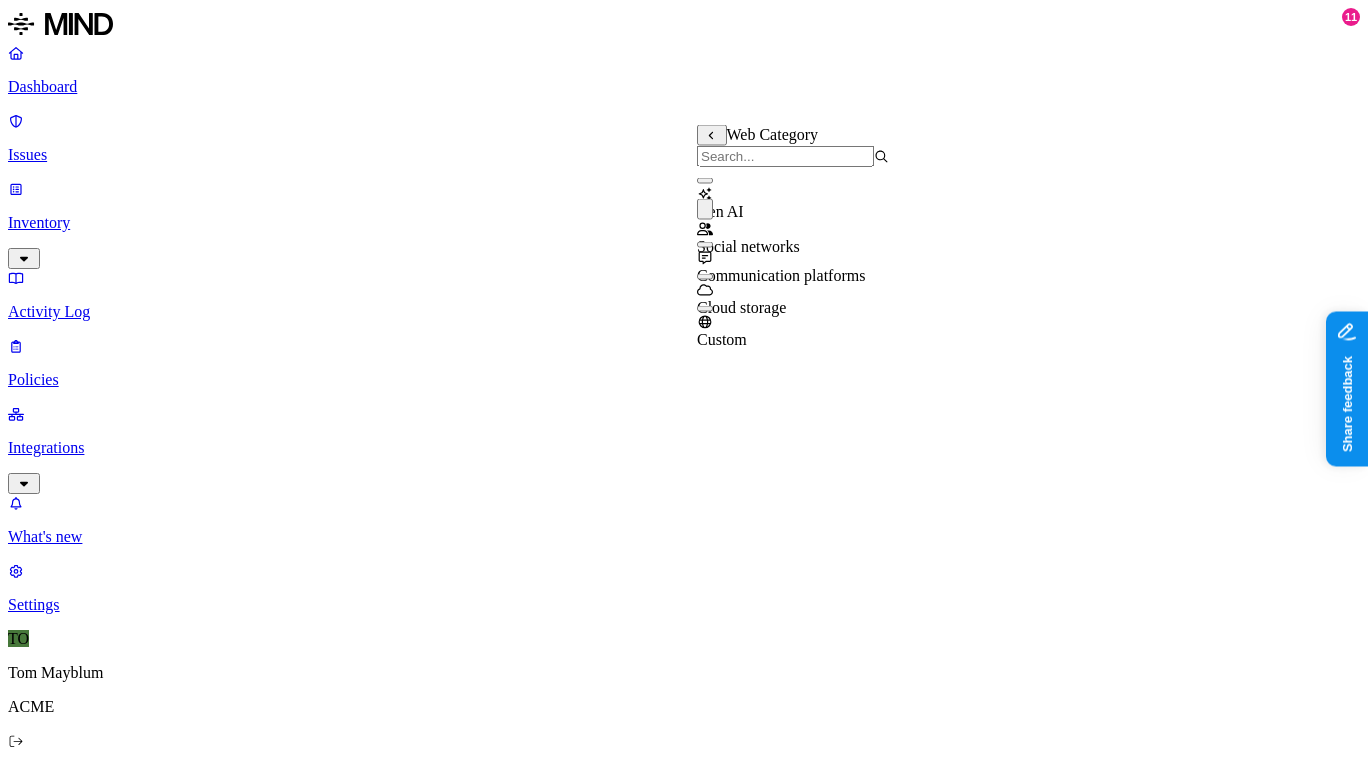 click on "New policy Policy name Severity Select severity Low Medium High Critical Description (Optional) Policy type Exfiltration Prevent sensitive data uploads Endpoint Exposure Detect sensitive data exposure Cloud Condition Define the data attributes, exfiltration destinations, and [USERS] that should trigger the policy. By default, the policy will be triggered by any data uploaded to any destination by any user. For more details on condition guidelines, please refer to the documentation DATA Classification is [PCI] ORIGIN Anywhere TRANSFER TO Web Domain is claude.ai BY USER Departments is Engineering Action Default action Default action for all [USERS] and groups who violate the policy. Block with override BlockDeny all uploads. Block with overrideDeny all uploads with an option to upload anyway. MonitorAllow uploads and create a new issue. AllowAllow all uploads. Exceptions You can add exceptions for specific [USERS] or groups. Exceptions are evaluated from the top. Add Exception Notifications Method None None" at bounding box center (684, 1523) 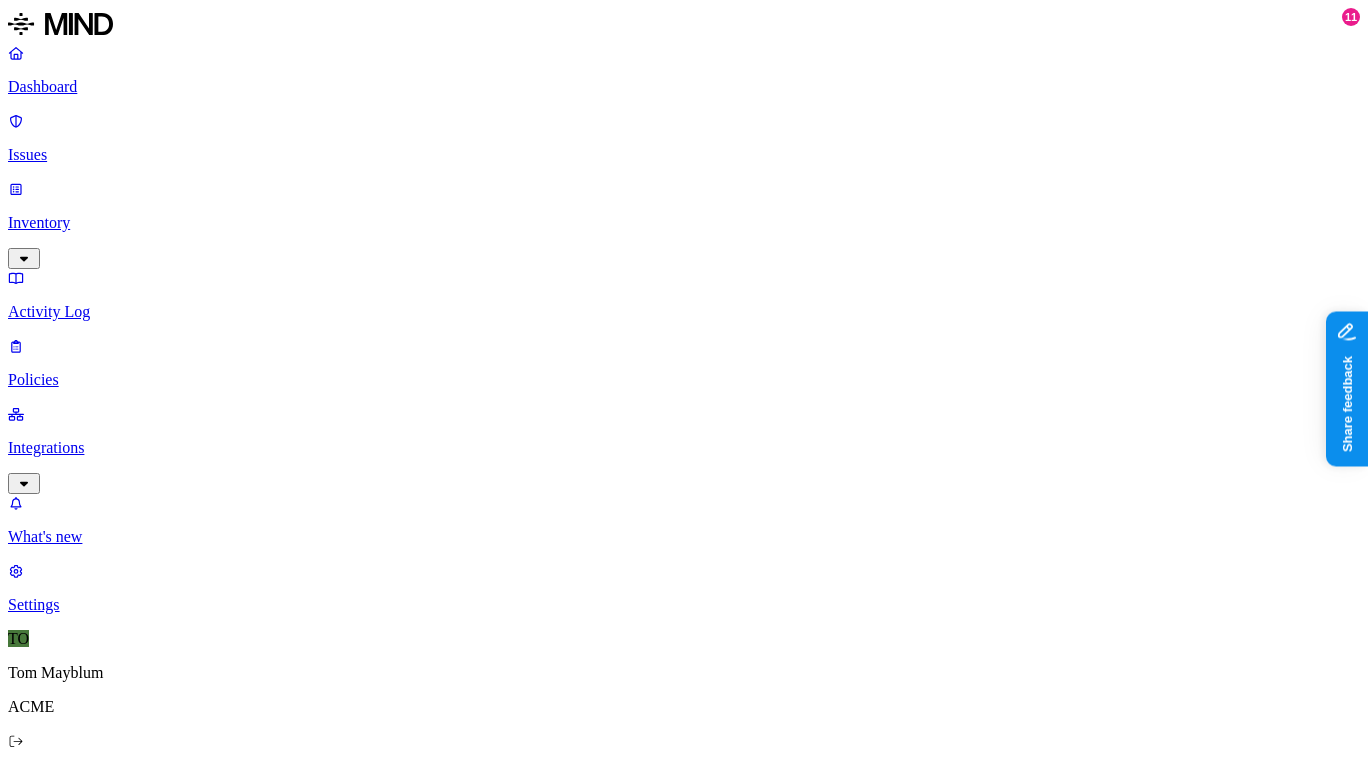 scroll, scrollTop: 863, scrollLeft: 0, axis: vertical 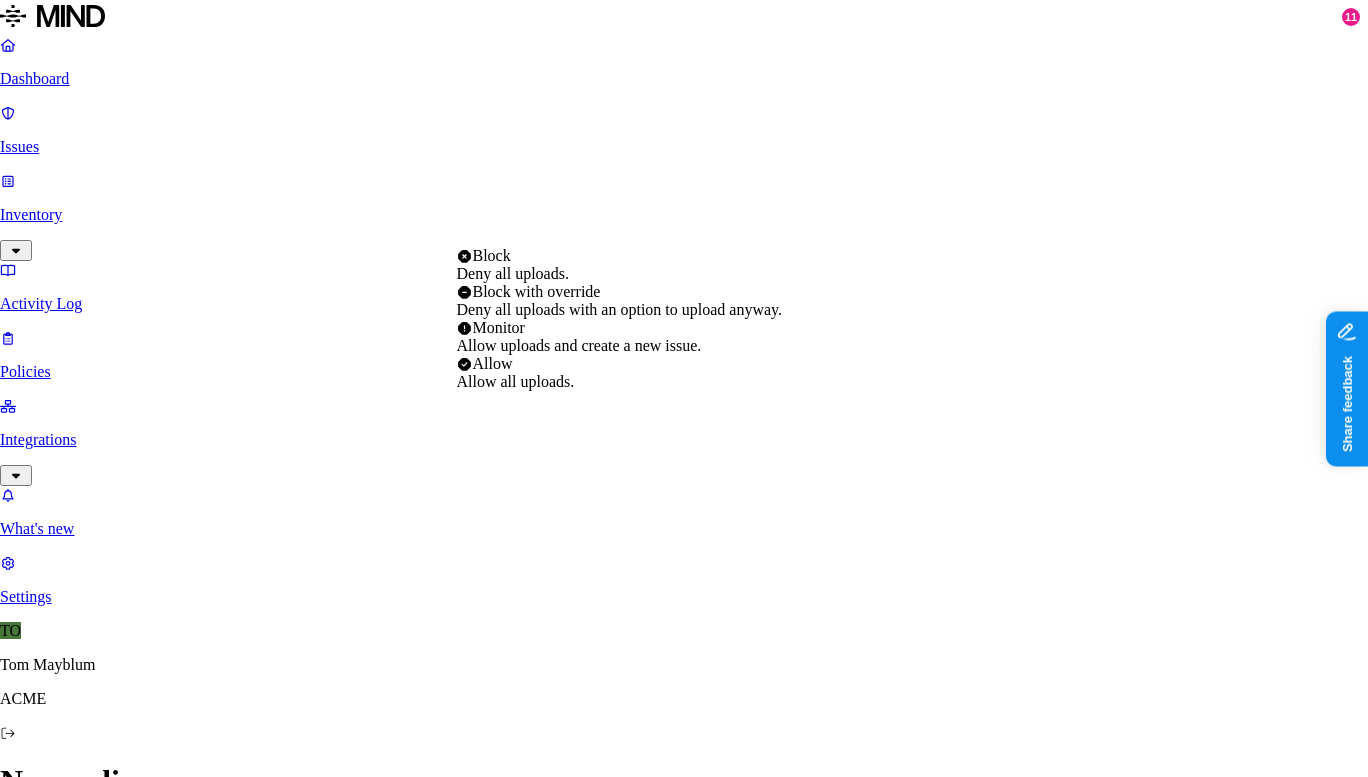 click on "Monitor Allow uploads and create a new issue." at bounding box center [620, 337] 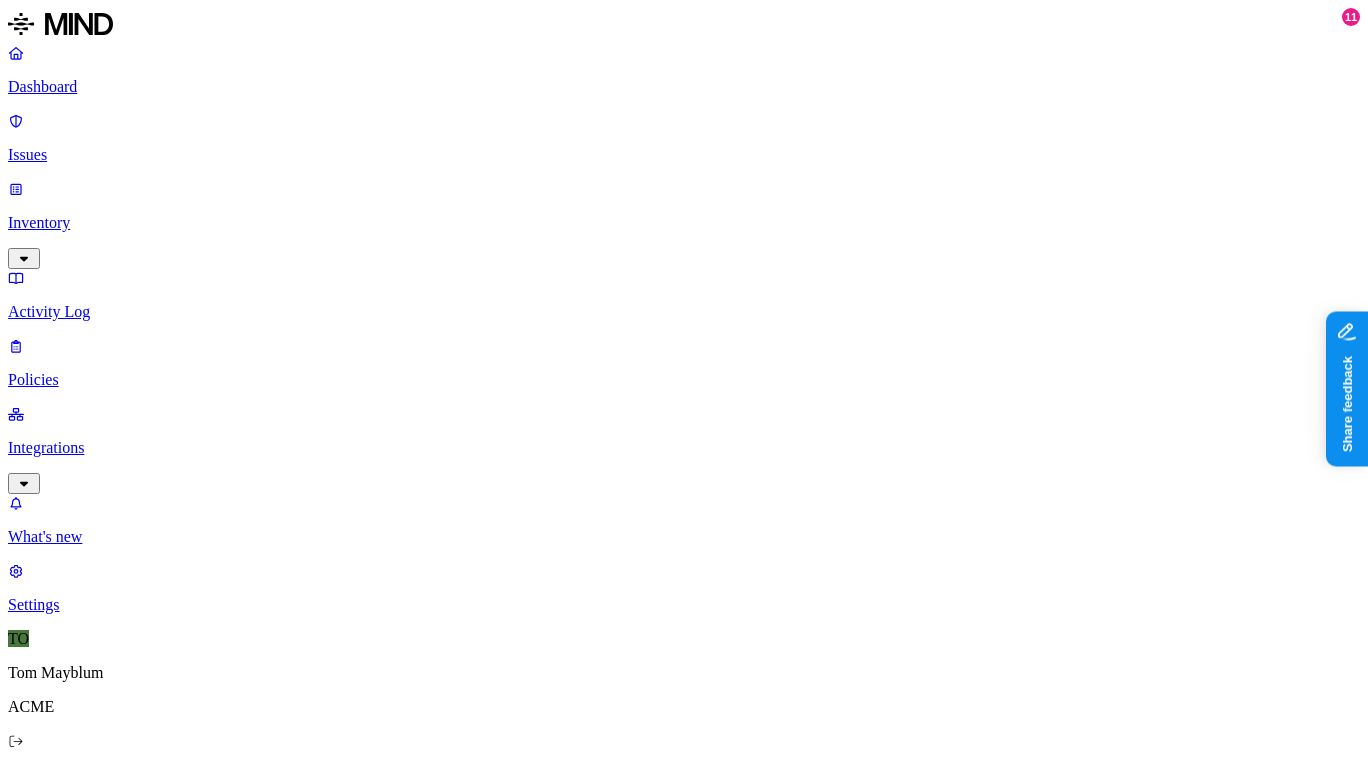 scroll, scrollTop: 723, scrollLeft: 0, axis: vertical 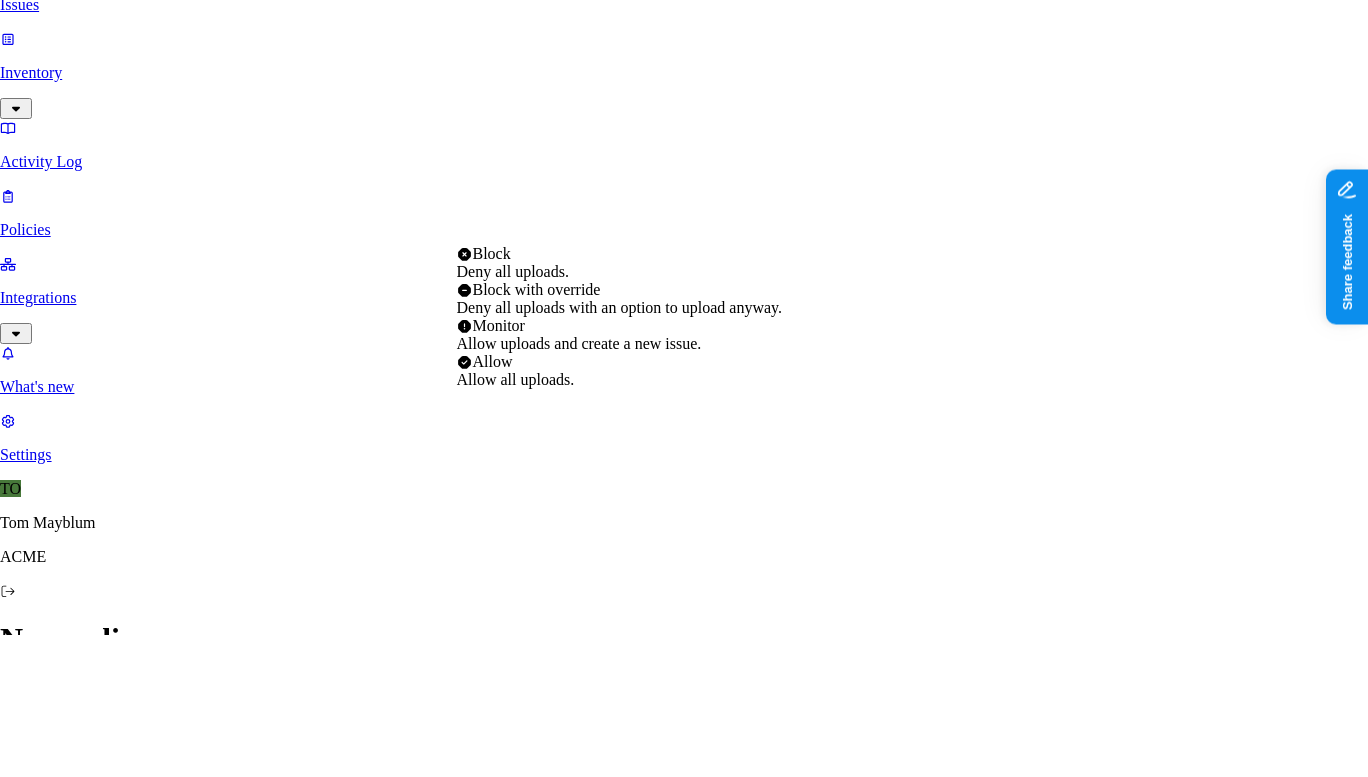 click on "Deny all uploads with an option to upload anyway." at bounding box center [620, 449] 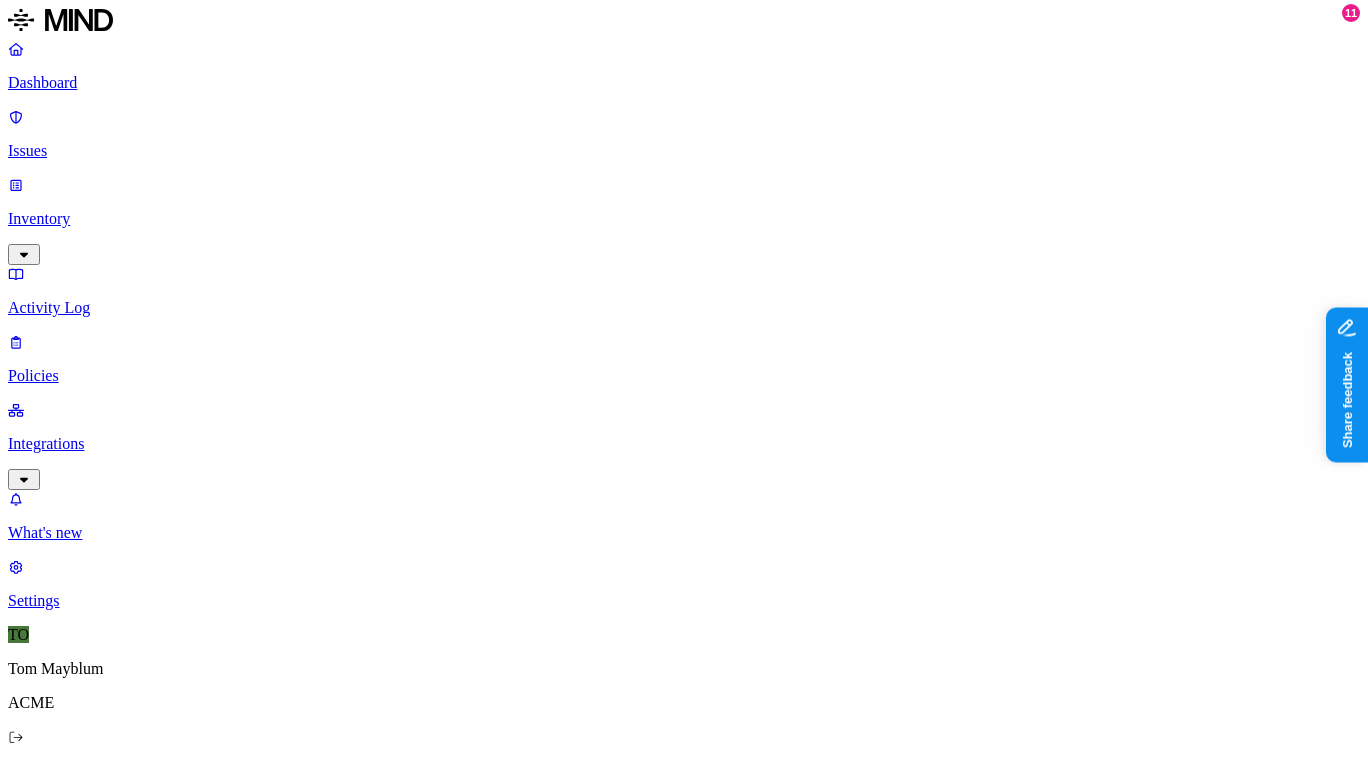 scroll, scrollTop: 824, scrollLeft: 0, axis: vertical 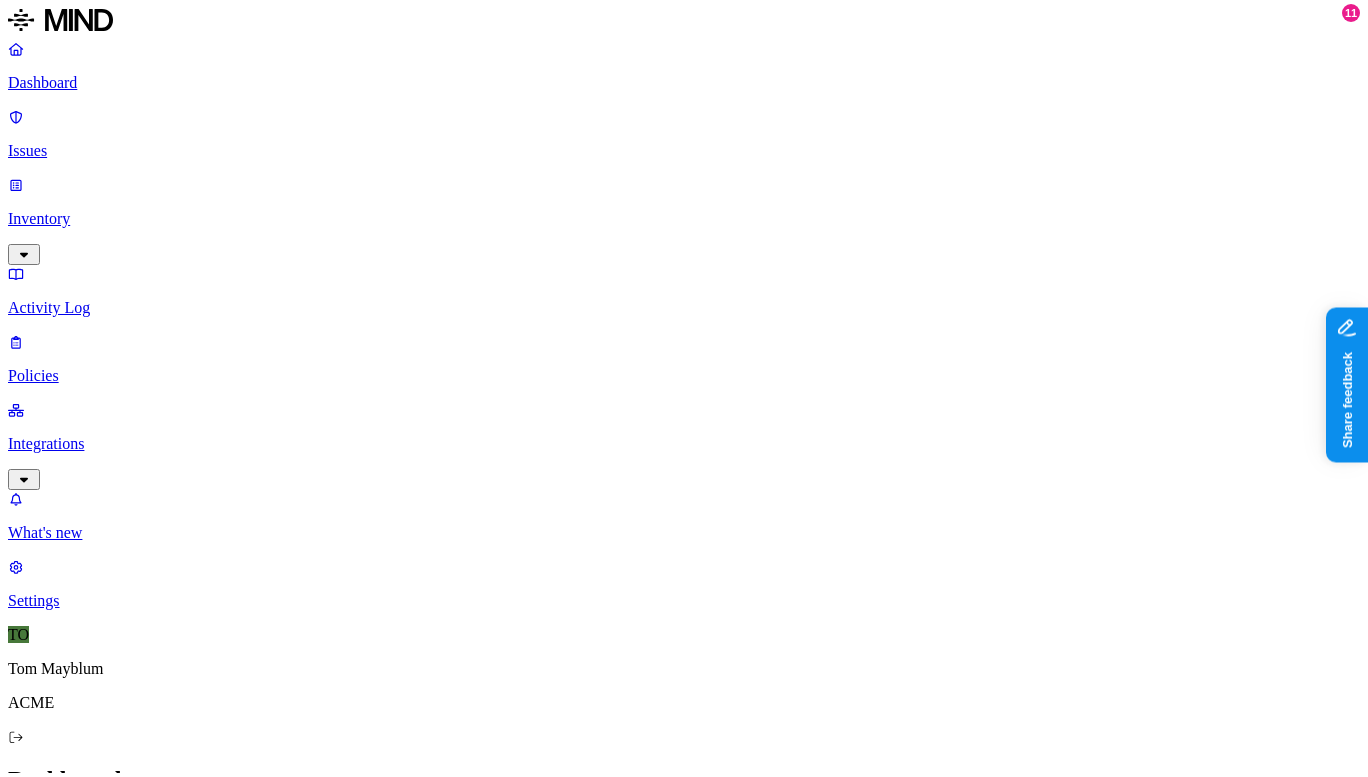 click on "Policies" at bounding box center [684, 363] 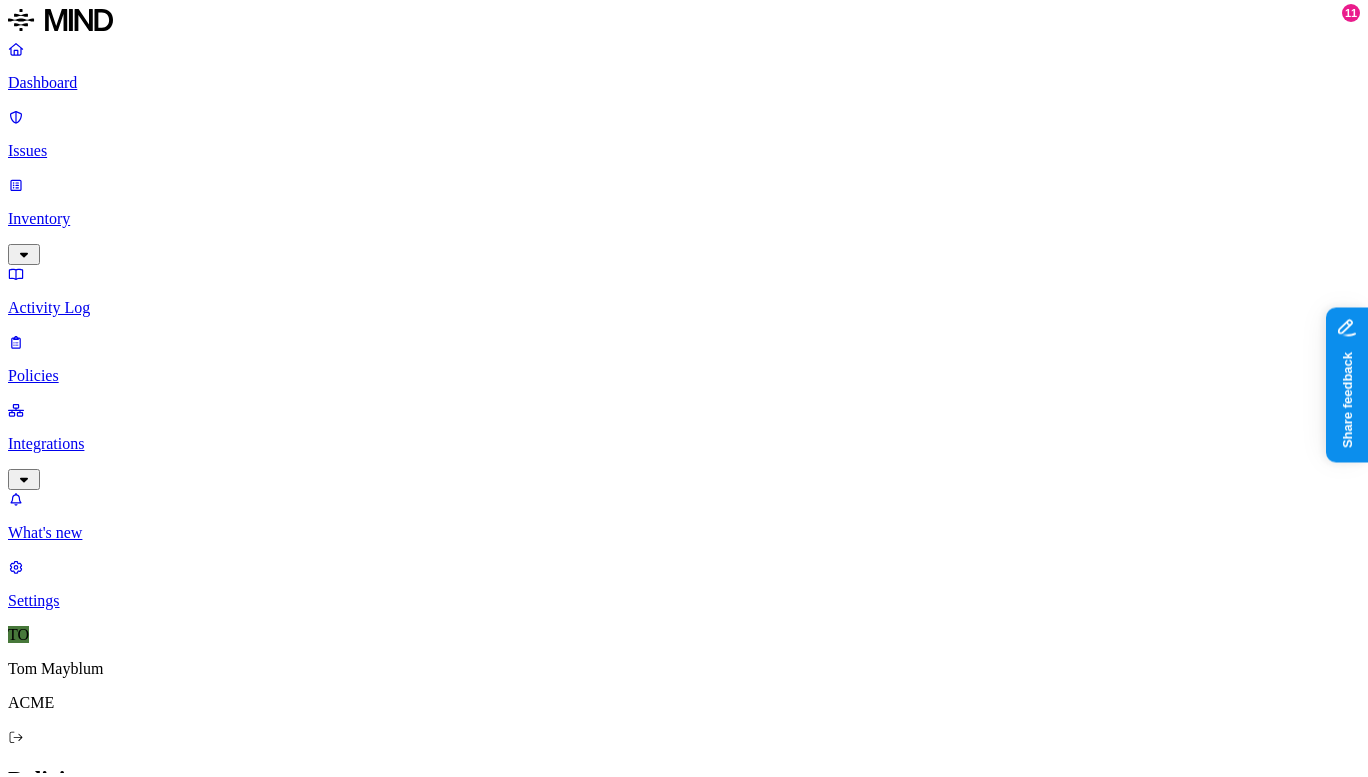 click 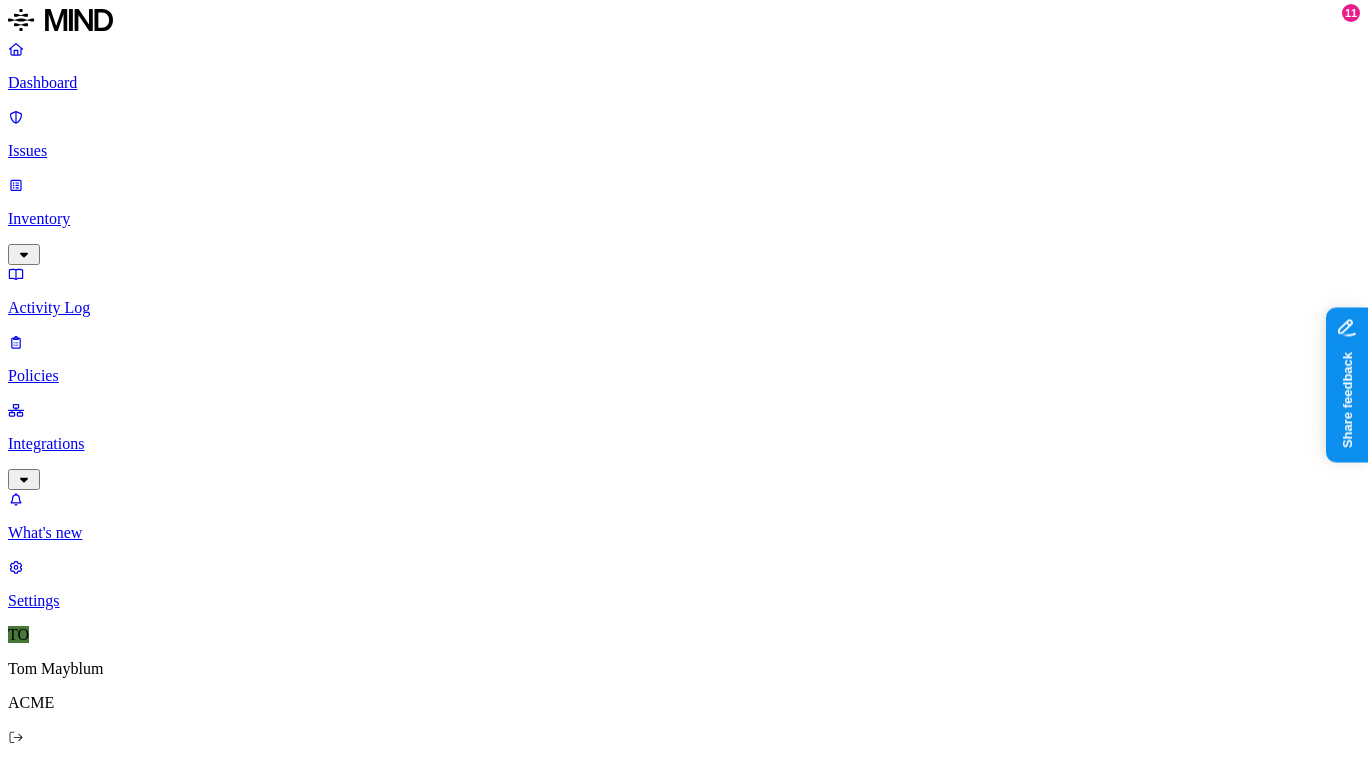 scroll, scrollTop: 543, scrollLeft: 0, axis: vertical 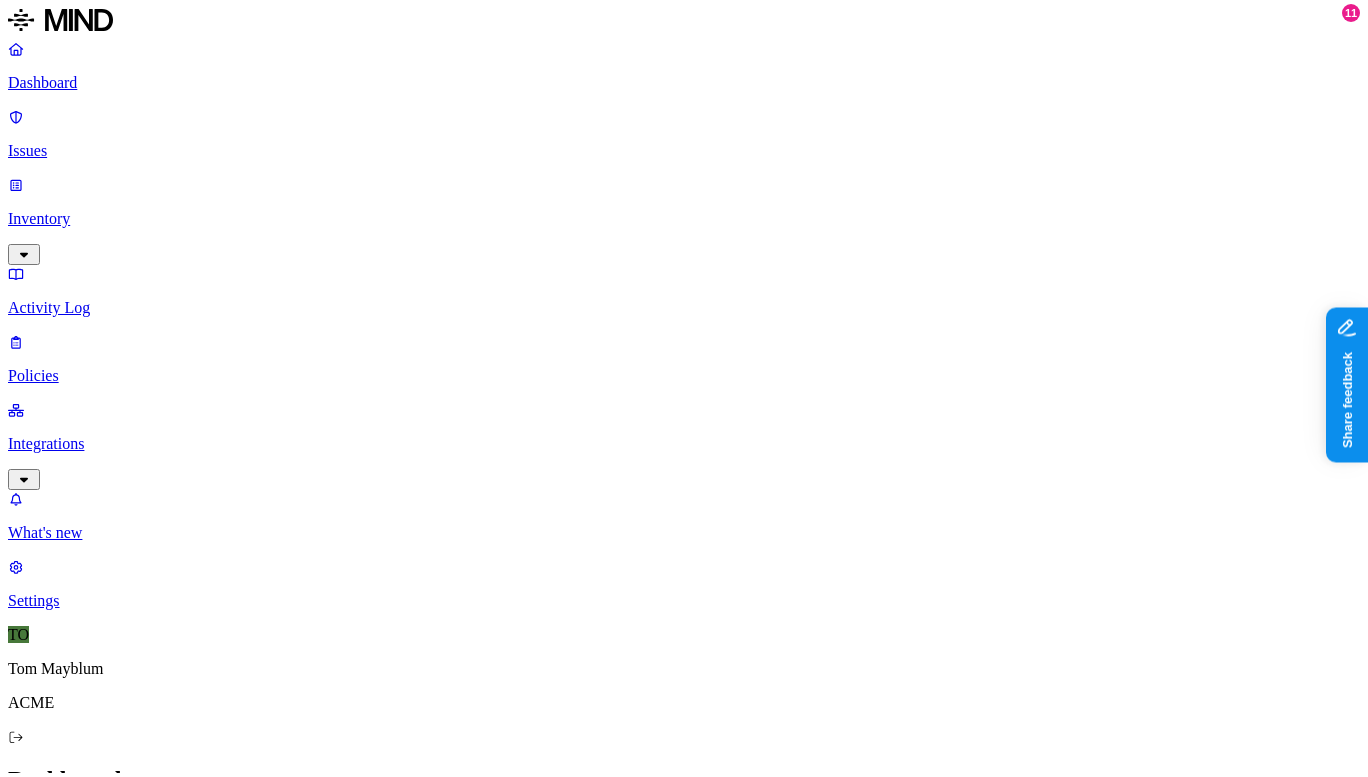 click on "Detection" at bounding box center [119, 2138] 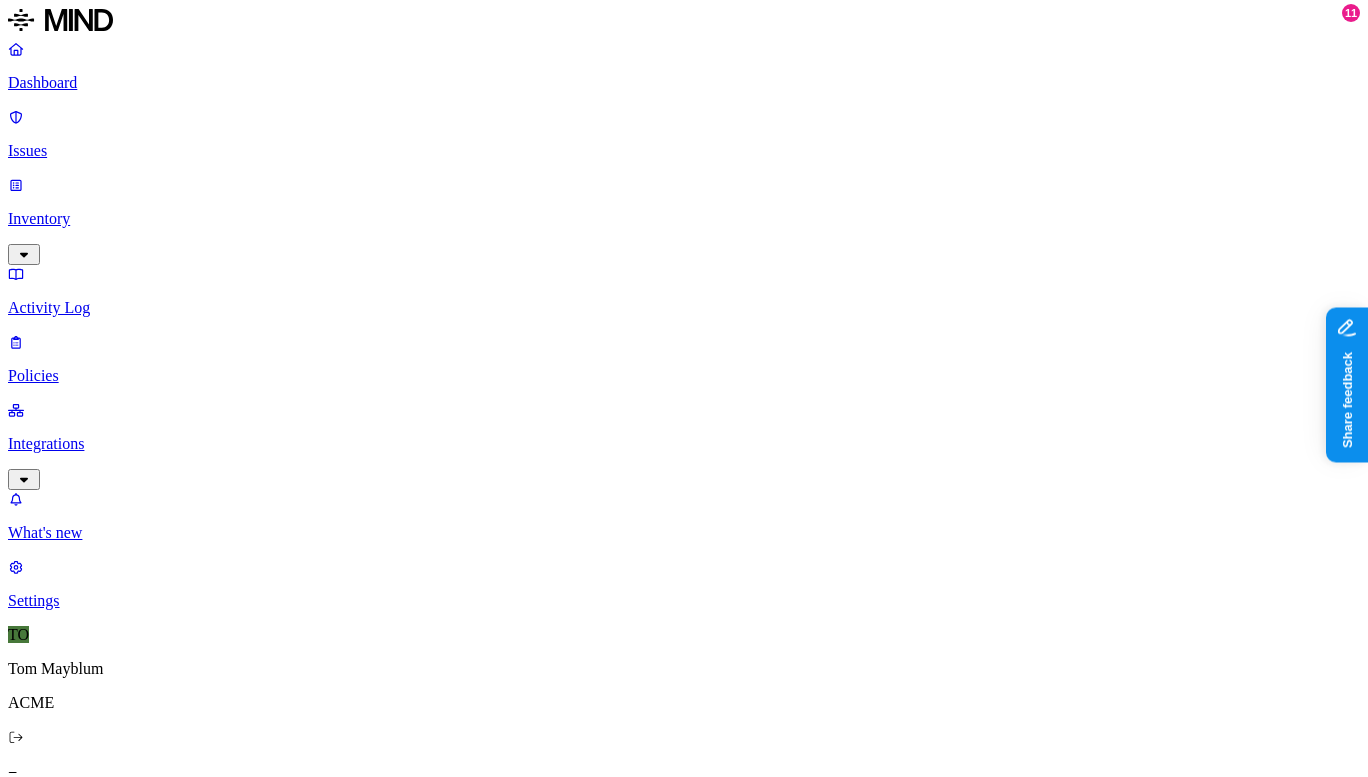 scroll, scrollTop: 0, scrollLeft: 285, axis: horizontal 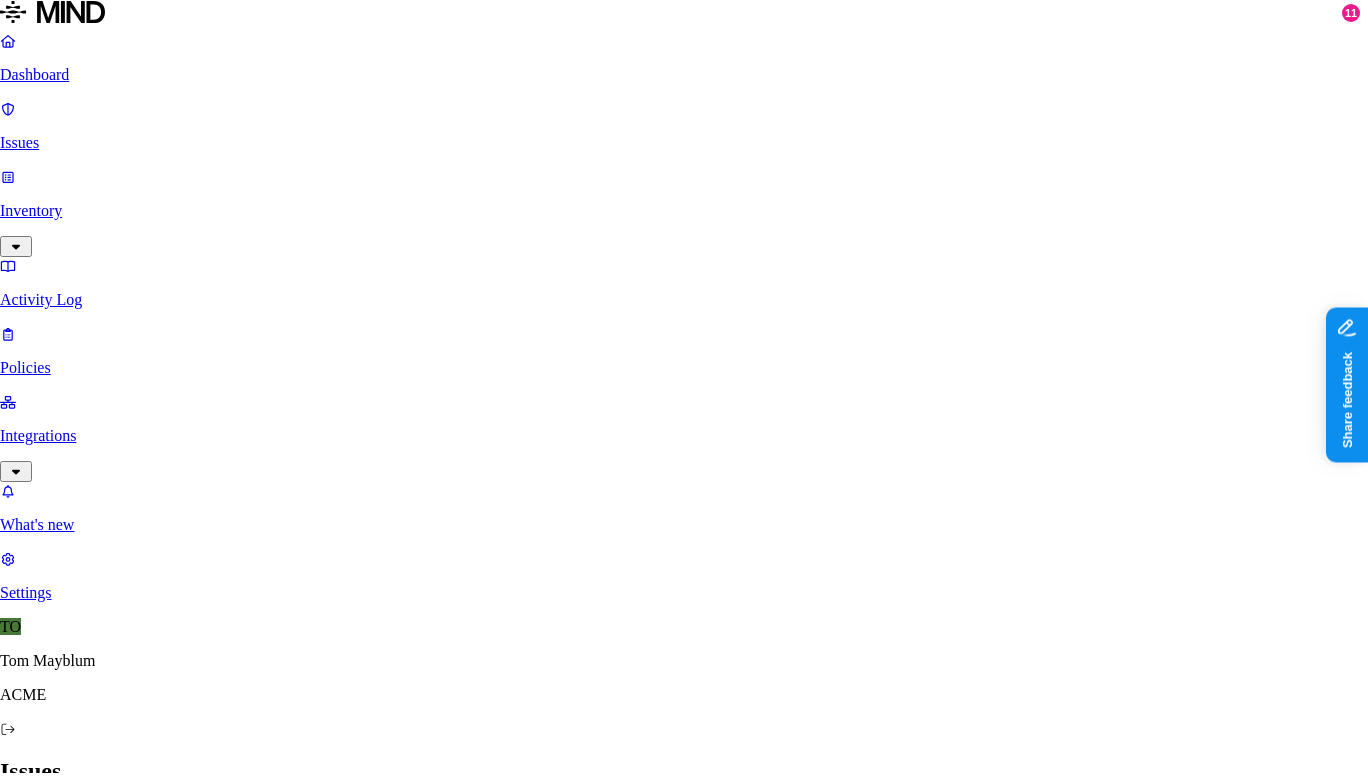 click on "Label Value Applying the sensitivity label utilizes Microsoft's metered API, which incurs a minor cost to your Azure billing account For more info, please review Microsoft's documentation 18/20000 labels used (monthly quota set by MIND)" at bounding box center [684, 6390] 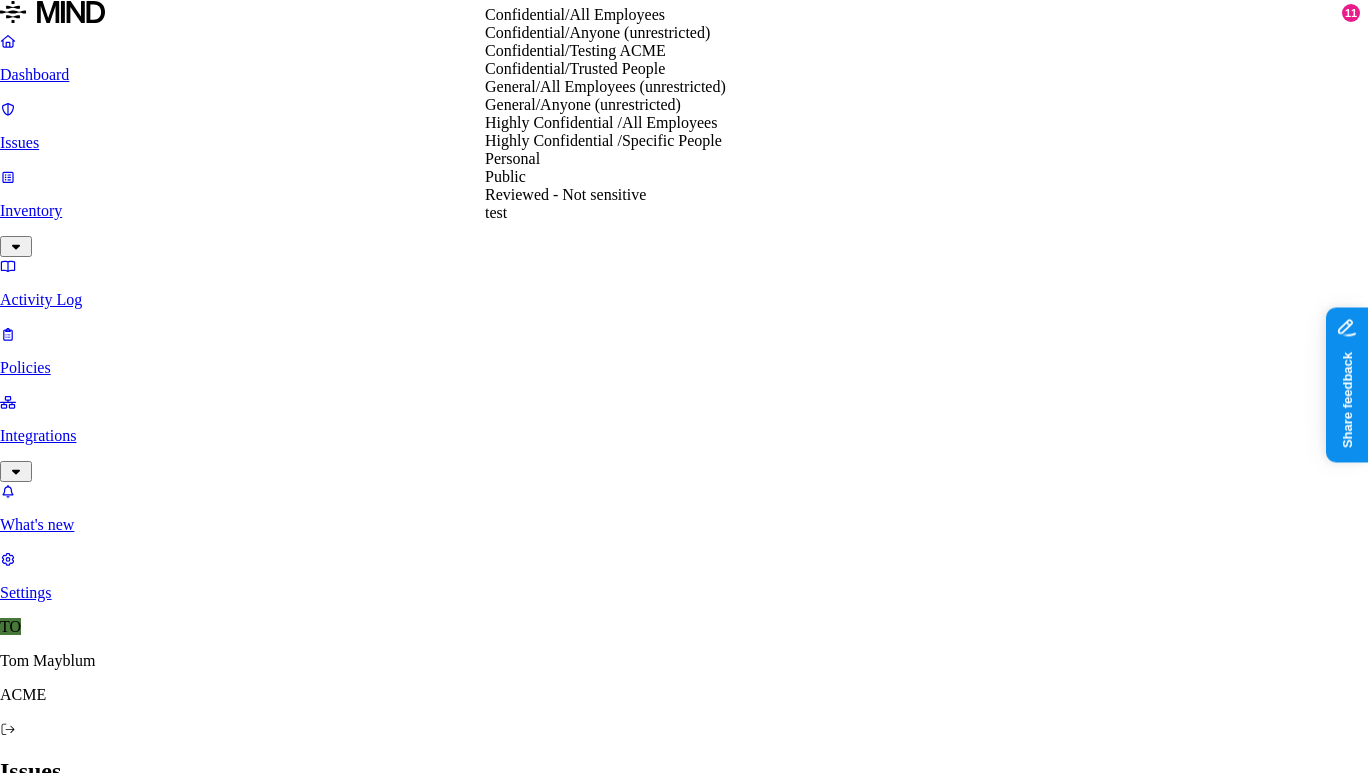 click on "Confidential/Trusted People" at bounding box center (605, 73) 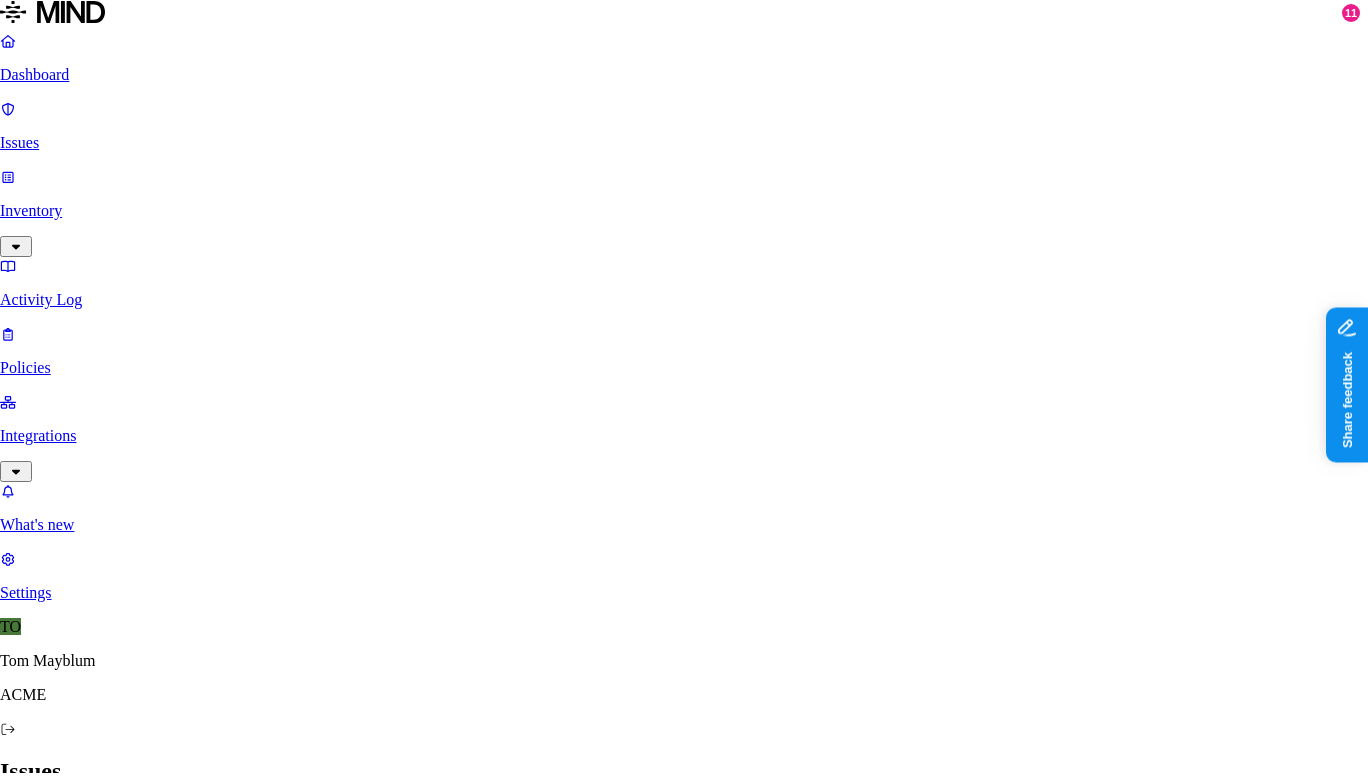 click 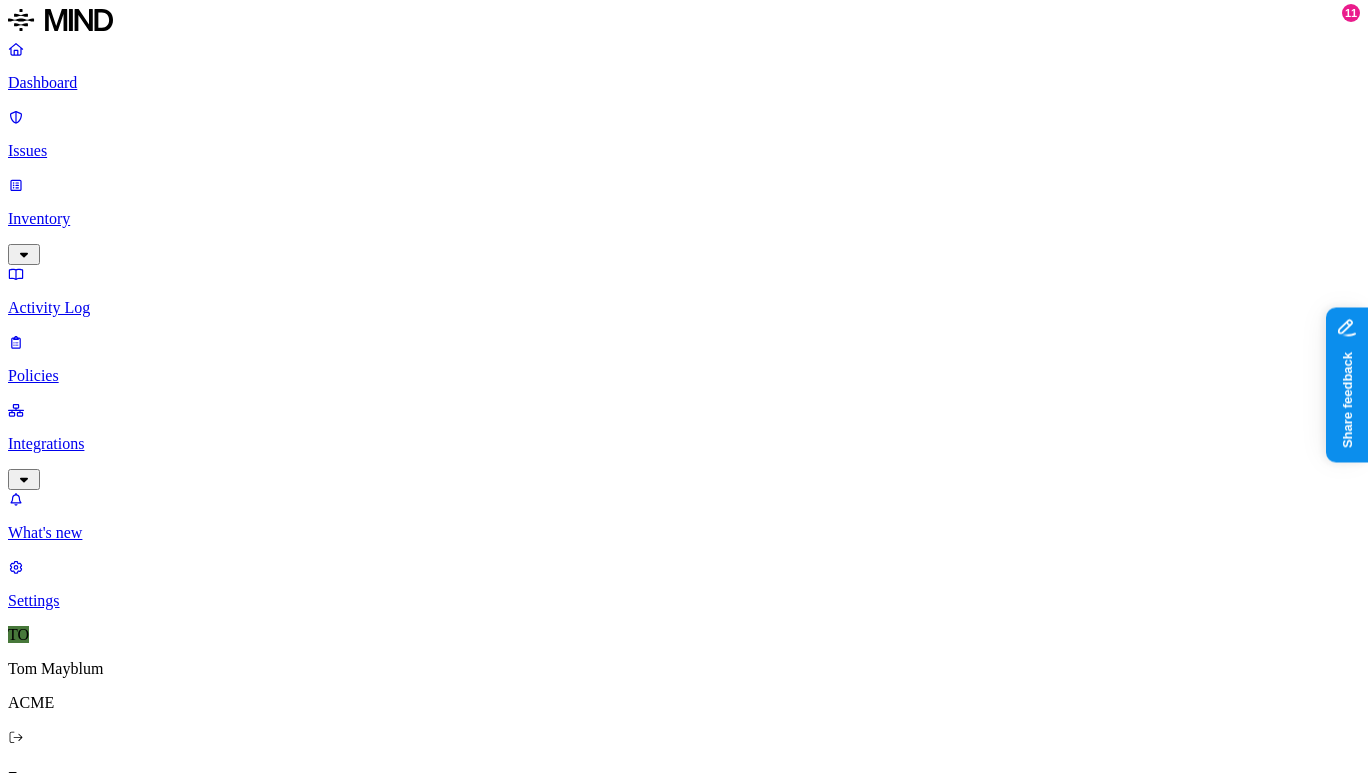 click 